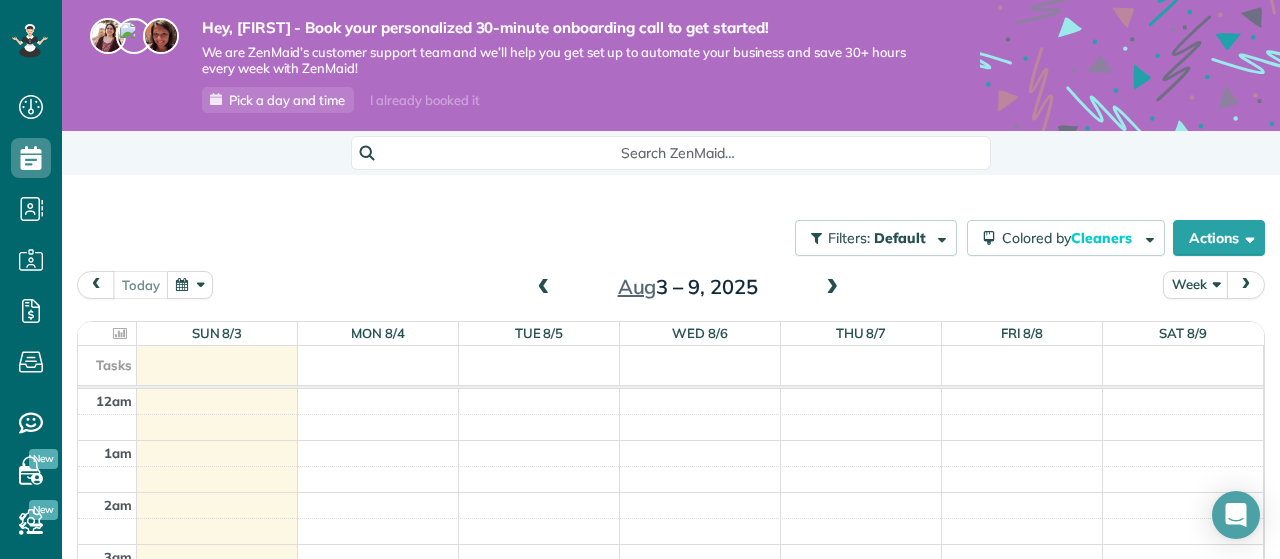 scroll, scrollTop: 0, scrollLeft: 0, axis: both 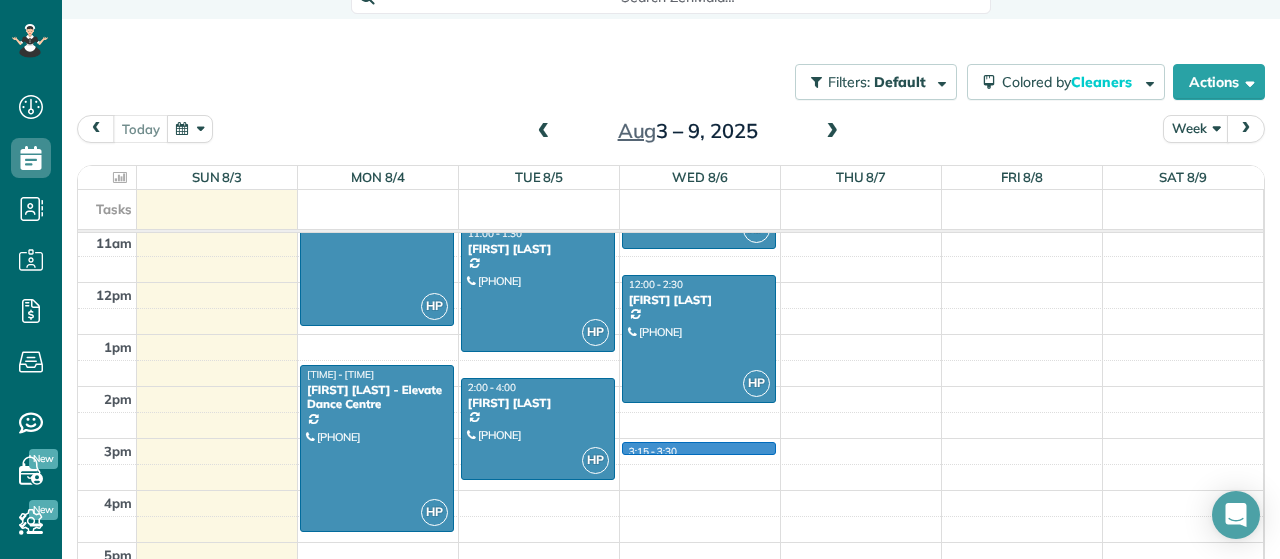click on "[TIME] - [TIME] HP [TIME] - [TIME] [FIRST] [LAST] - Elevate Dance Centre [PHONE] [NUMBER] [STREET] [CITY], [STATE] [POSTAL_CODE] HP [TIME] - [TIME] [FIRST] and [FIRST] [LAST] [PHONE] [NUMBER] [STREET] [CITY] ([CITY]), [STATE] [POSTAL_CODE] HP [TIME] - [TIME] [FIRST] [LAST] - Elevate Dance Centre [PHONE] [NUMBER] [STREET] [CITY], [STATE] [POSTAL_CODE] HP [TIME] - [TIME] [FIRST] [LAST] [PHONE] [NUMBER] [STREET] [CITY], [STATE] [POSTAL_CODE] HP [TIME] - [TIME] [FIRST] [LAST] [PHONE] [NUMBER] [STREET] [CITY], [STATE] [POSTAL_CODE] HP [TIME] - [TIME] [FIRST] [LAST] [PHONE] [NUMBER] [STREET] [CITY], [STATE] [POSTAL_CODE] [TIME] - [TIME] HP [TIME] - [TIME] [FIRST] [LAST] [PHONE] [NUMBER] [STREET] [CITY], [STATE] [POSTAL_CODE]" at bounding box center [670, 282] 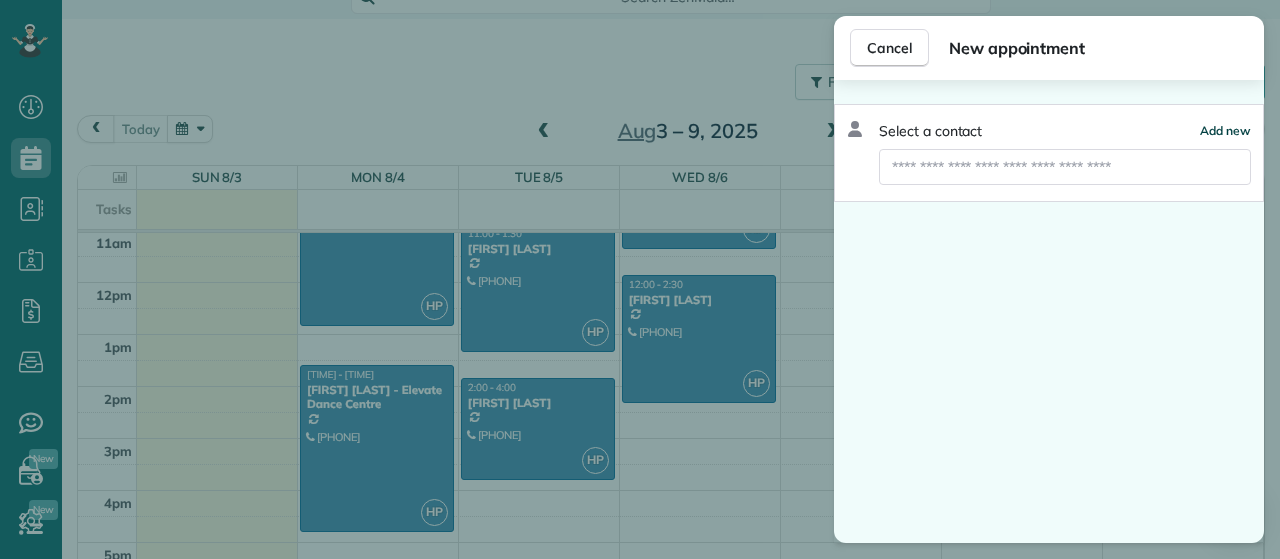 click on "Add new" at bounding box center (1225, 130) 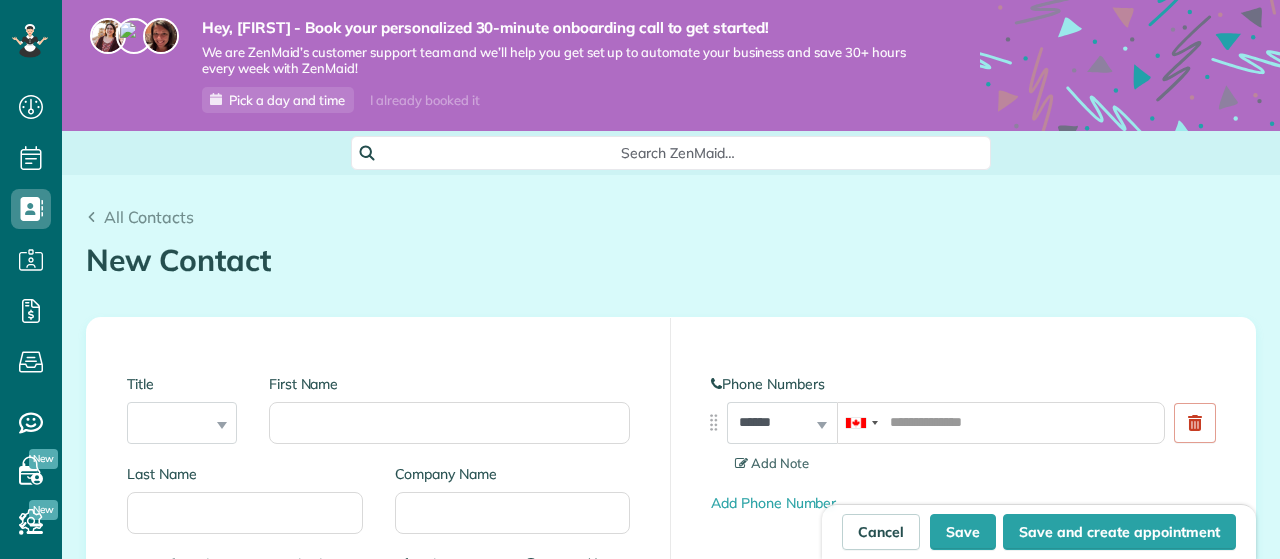 scroll, scrollTop: 0, scrollLeft: 0, axis: both 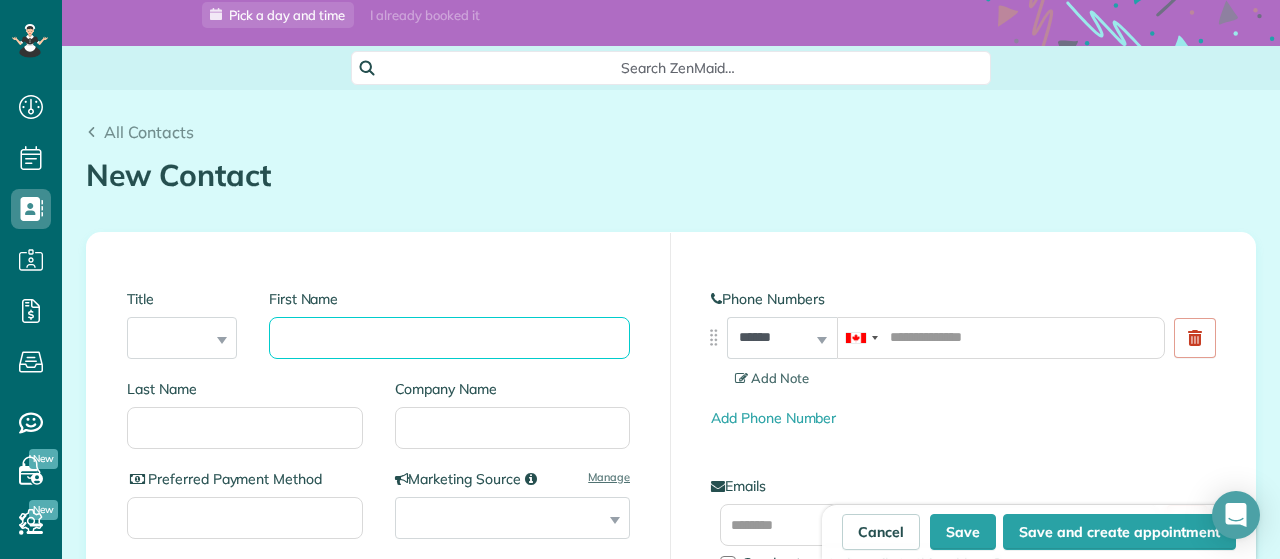 click on "First Name" at bounding box center [449, 338] 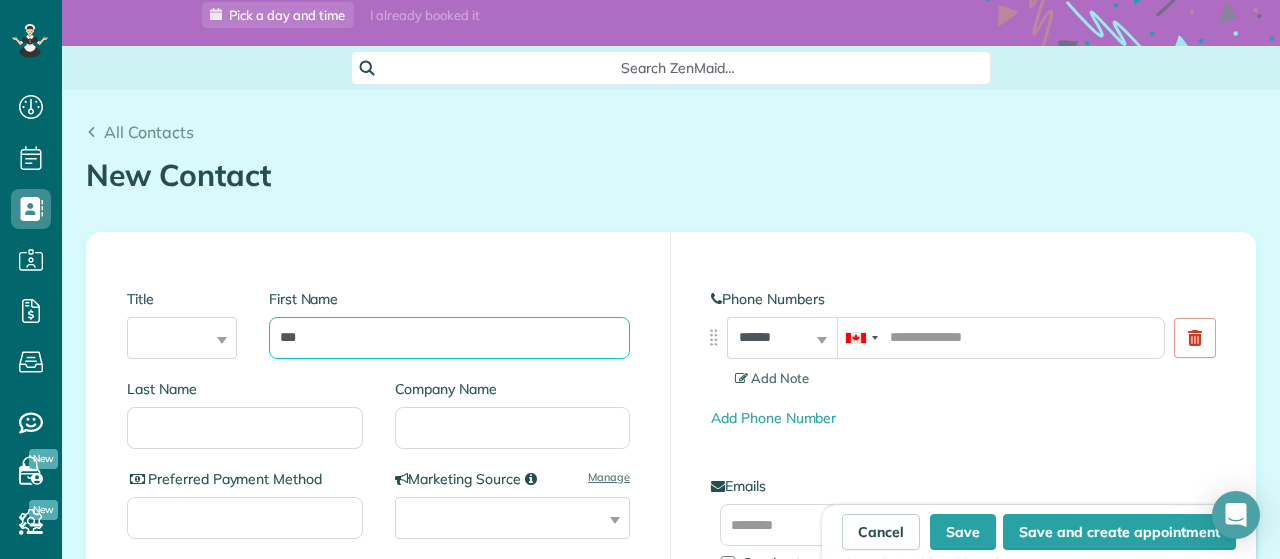 type on "***" 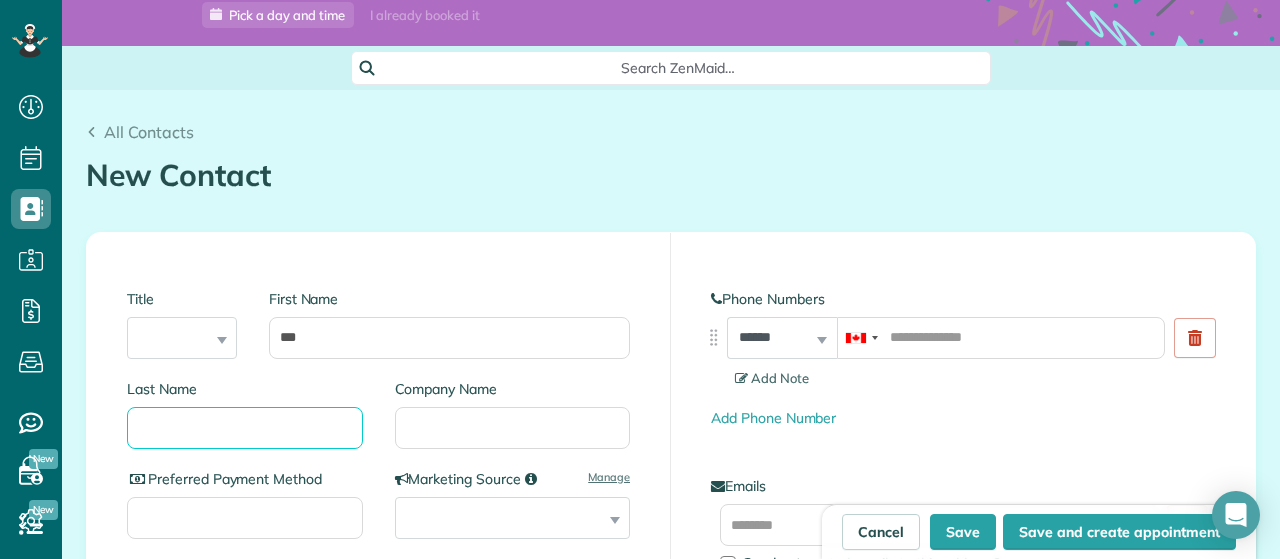 click on "Last Name" at bounding box center (245, 428) 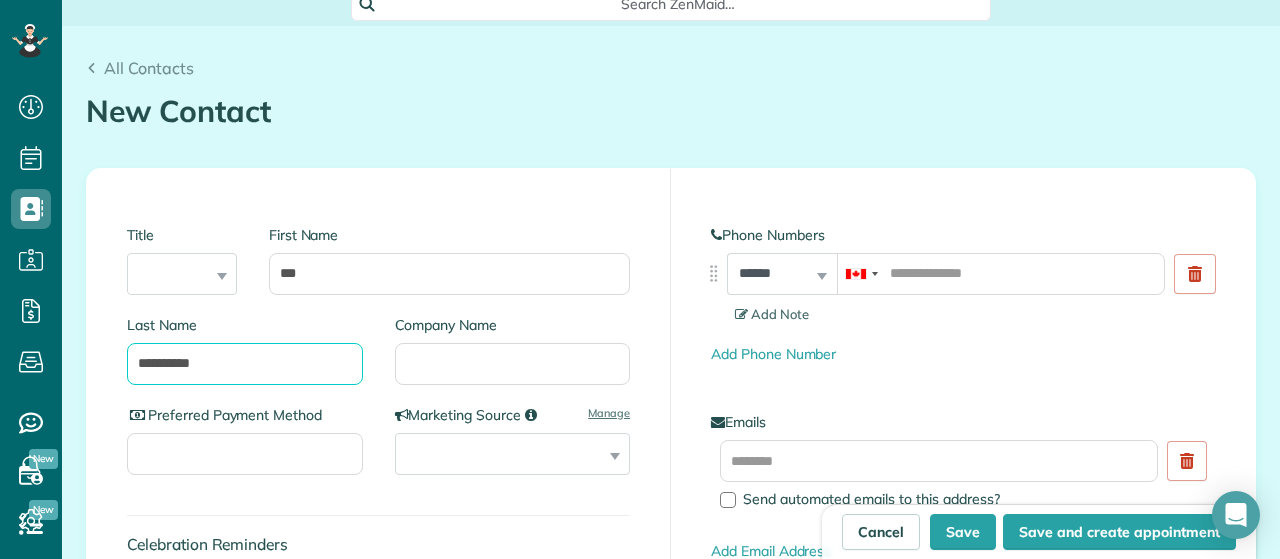scroll, scrollTop: 150, scrollLeft: 0, axis: vertical 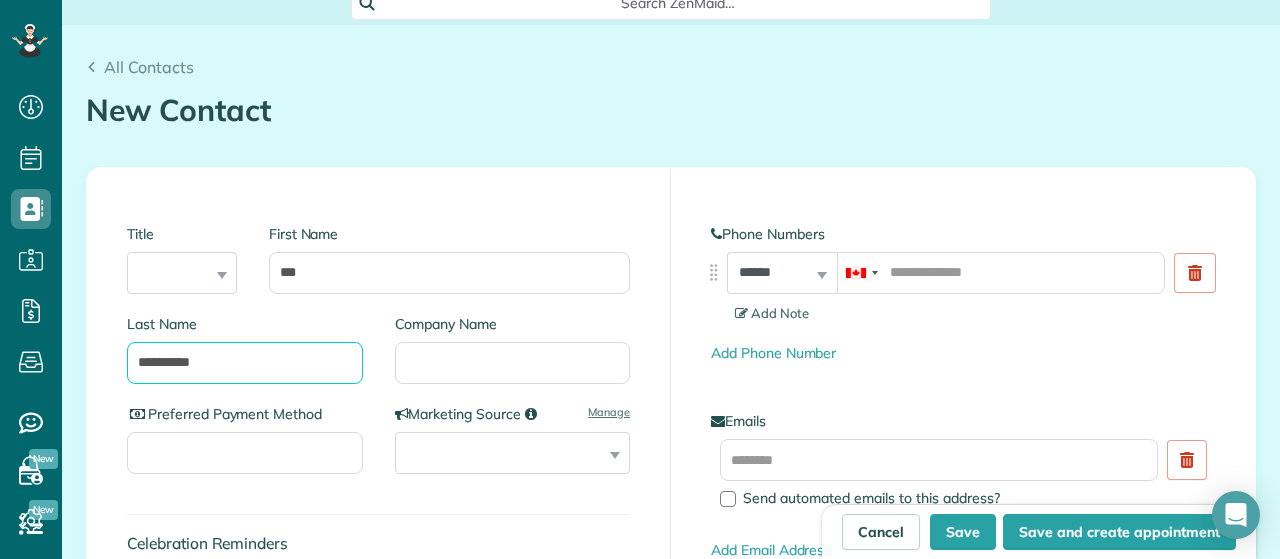 type on "**********" 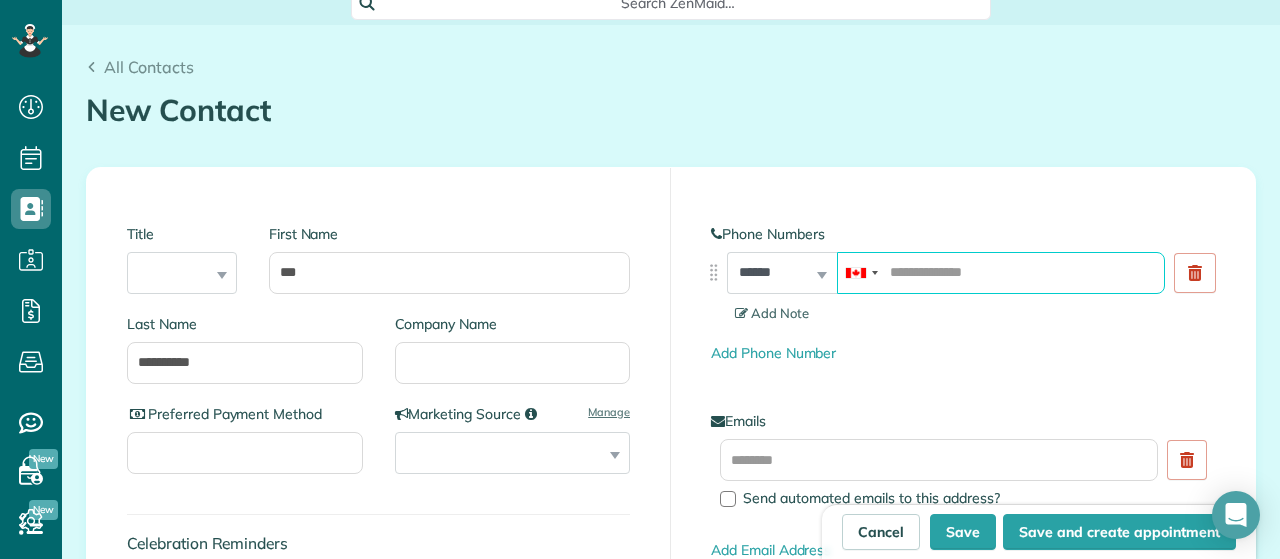 click at bounding box center [1001, 273] 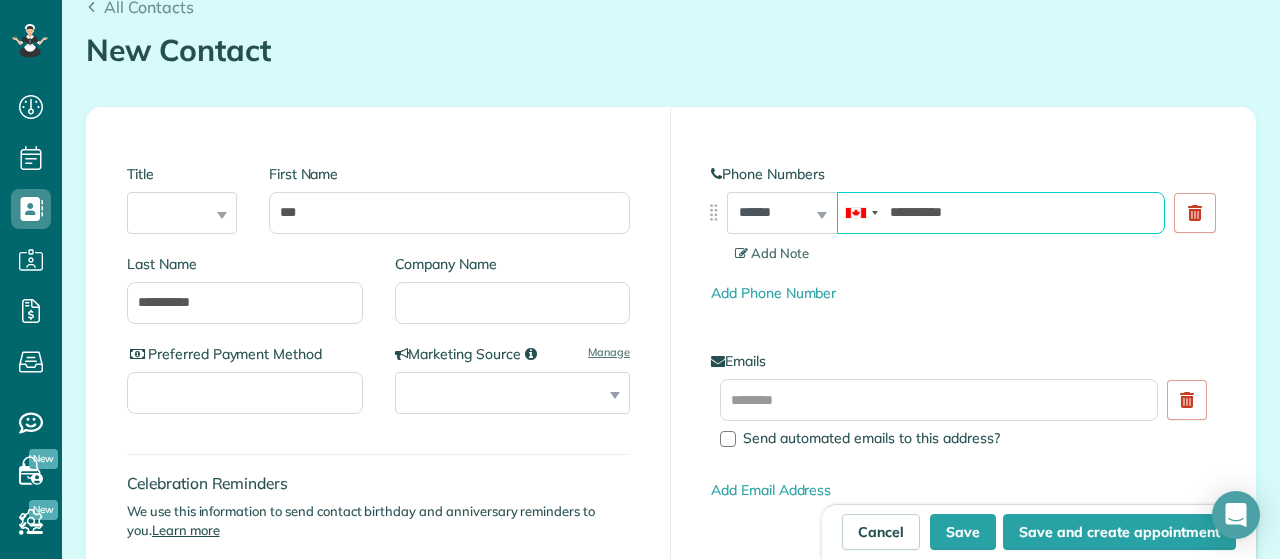 scroll, scrollTop: 210, scrollLeft: 0, axis: vertical 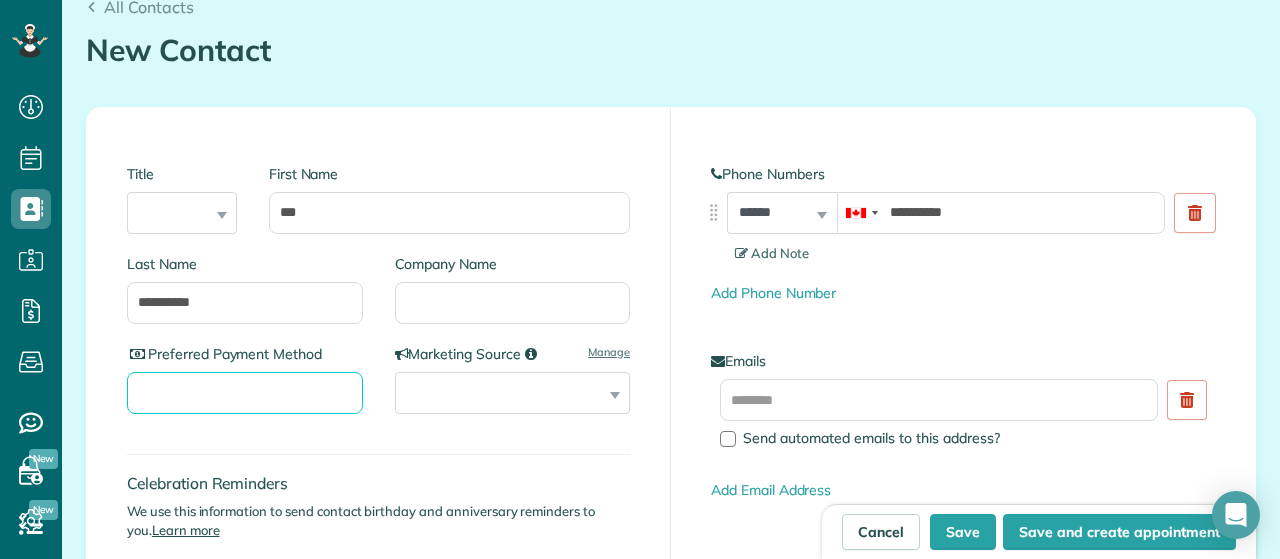 click on "Preferred Payment Method" at bounding box center (245, 393) 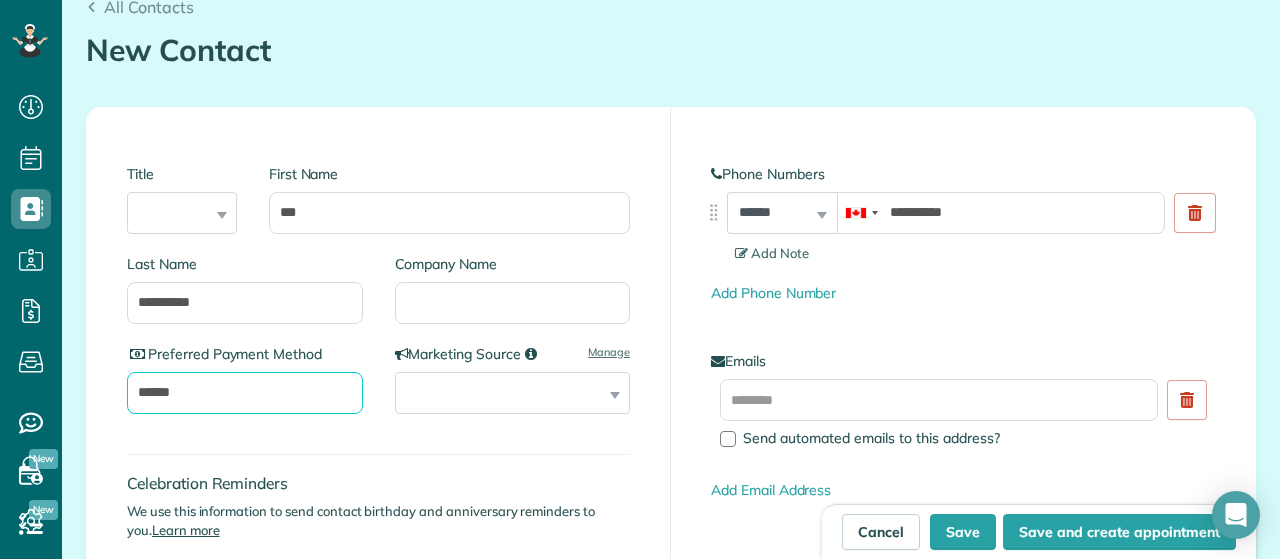 type on "******" 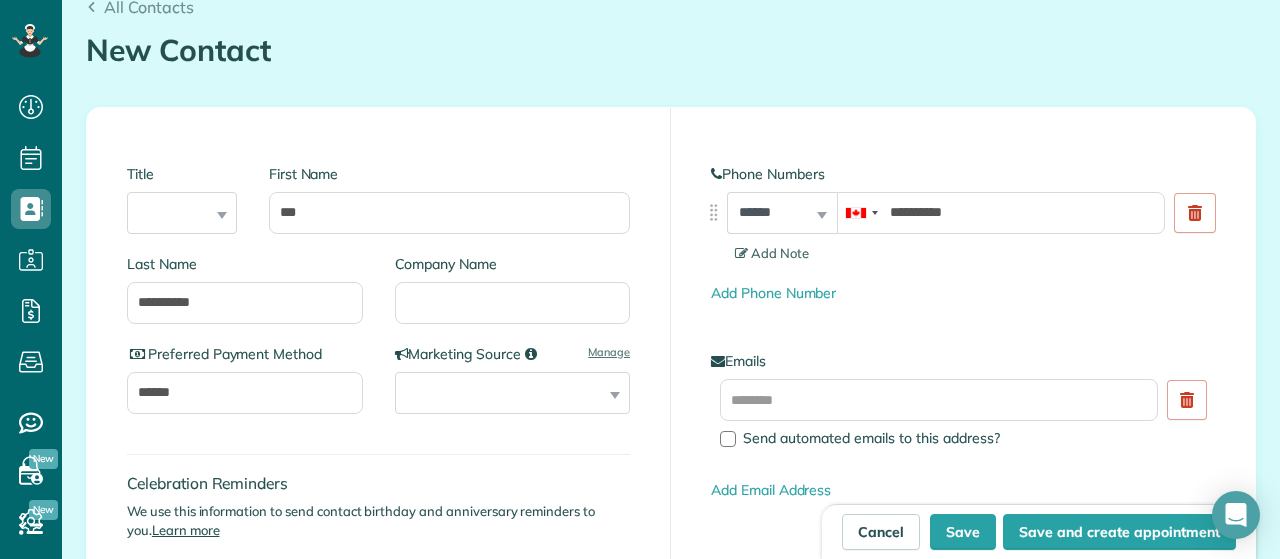 click on "**********" at bounding box center [513, 393] 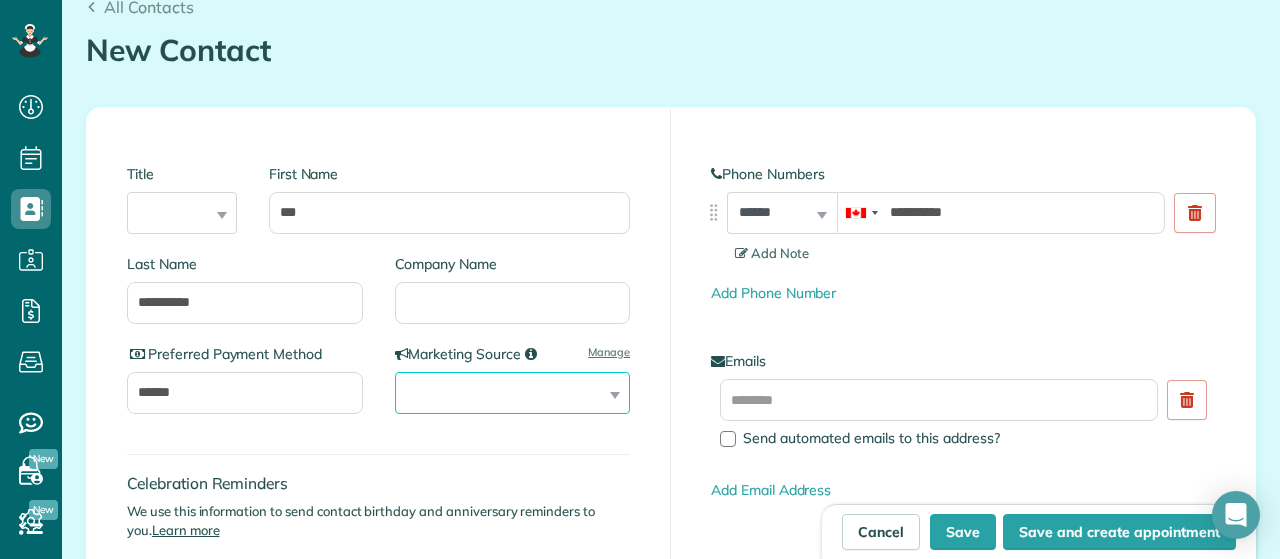 click on "**********" at bounding box center (513, 393) 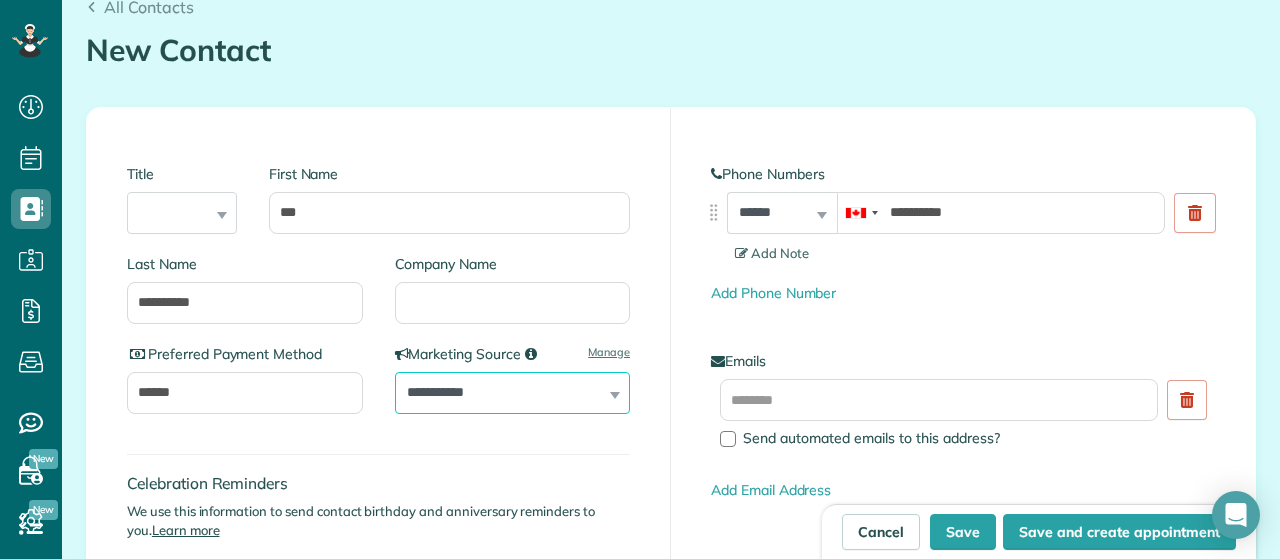 click on "**********" at bounding box center [0, 0] 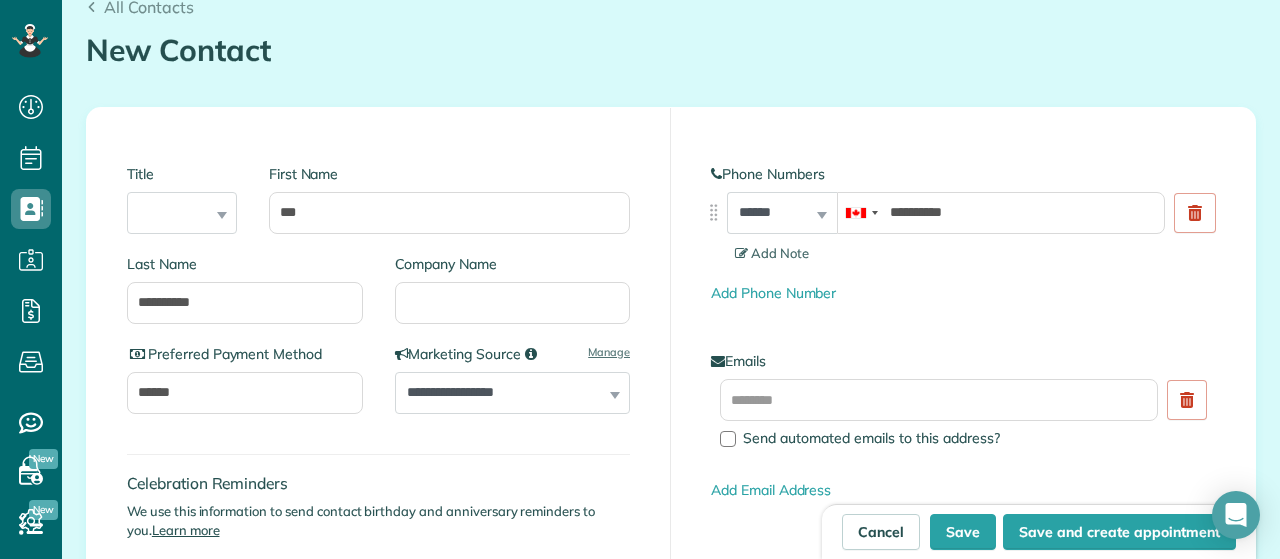 click on "**********" at bounding box center (513, 393) 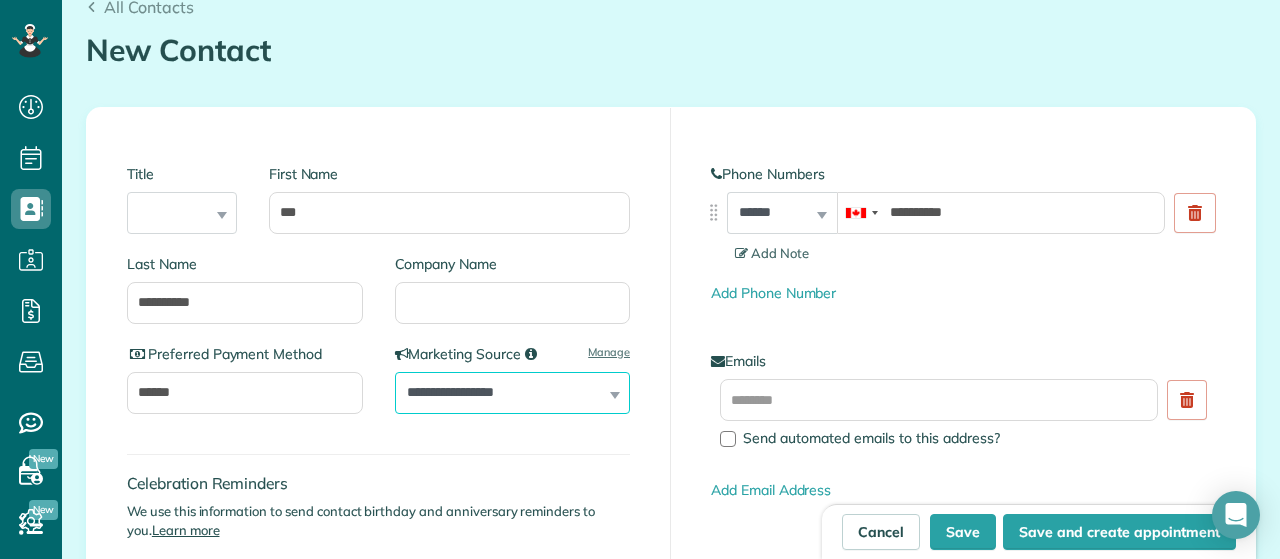 click on "**********" at bounding box center (513, 393) 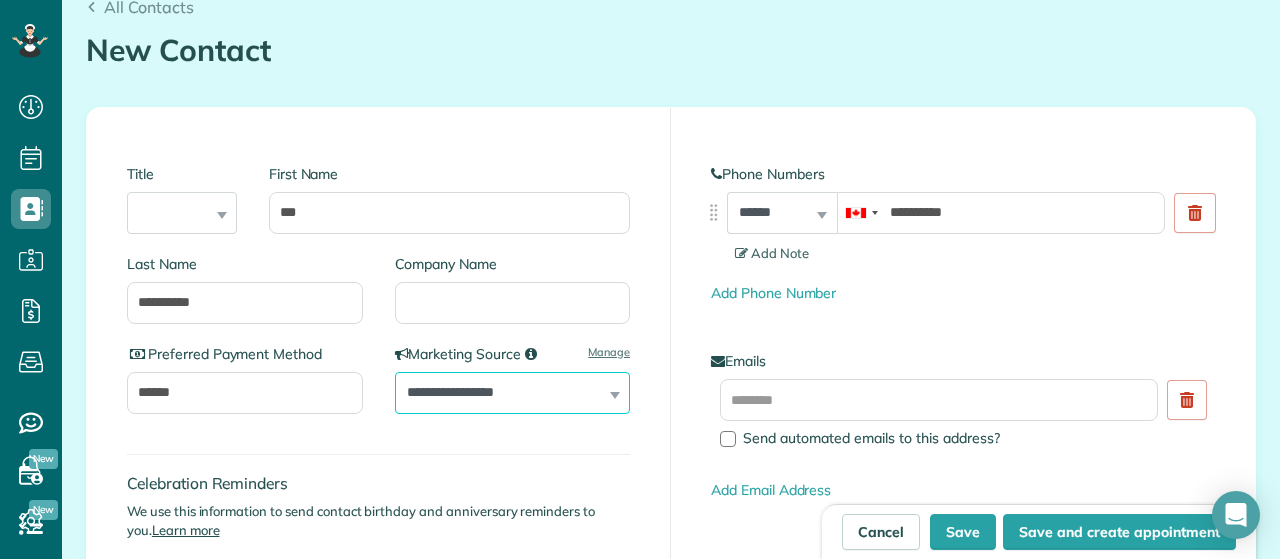 select on "**********" 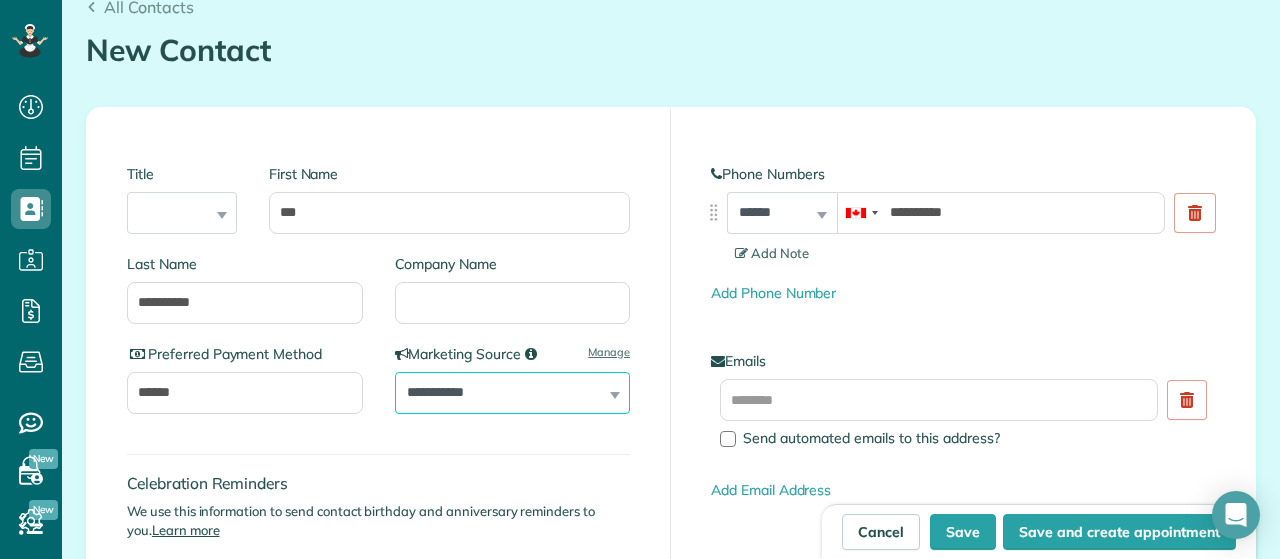 click on "**********" at bounding box center [0, 0] 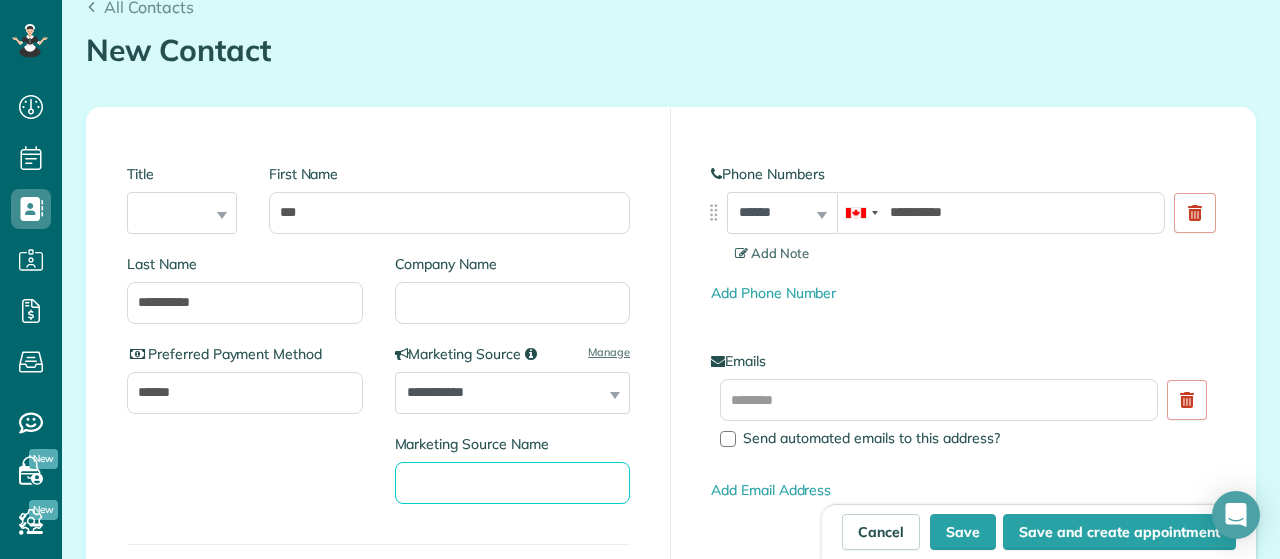 click on "Marketing Source Name" at bounding box center [513, 483] 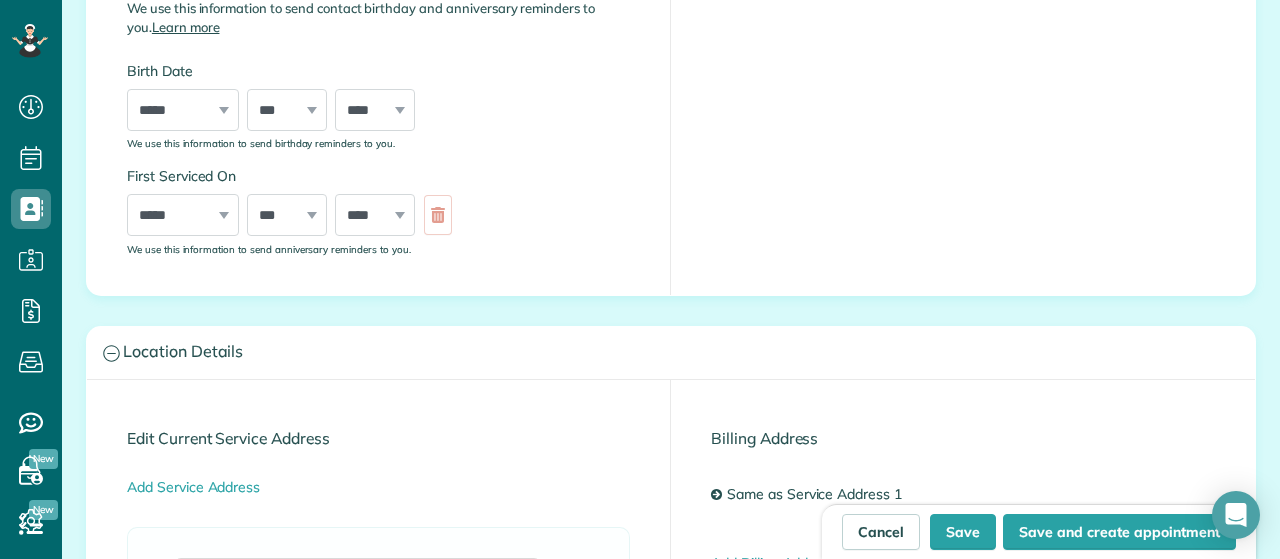 scroll, scrollTop: 988, scrollLeft: 0, axis: vertical 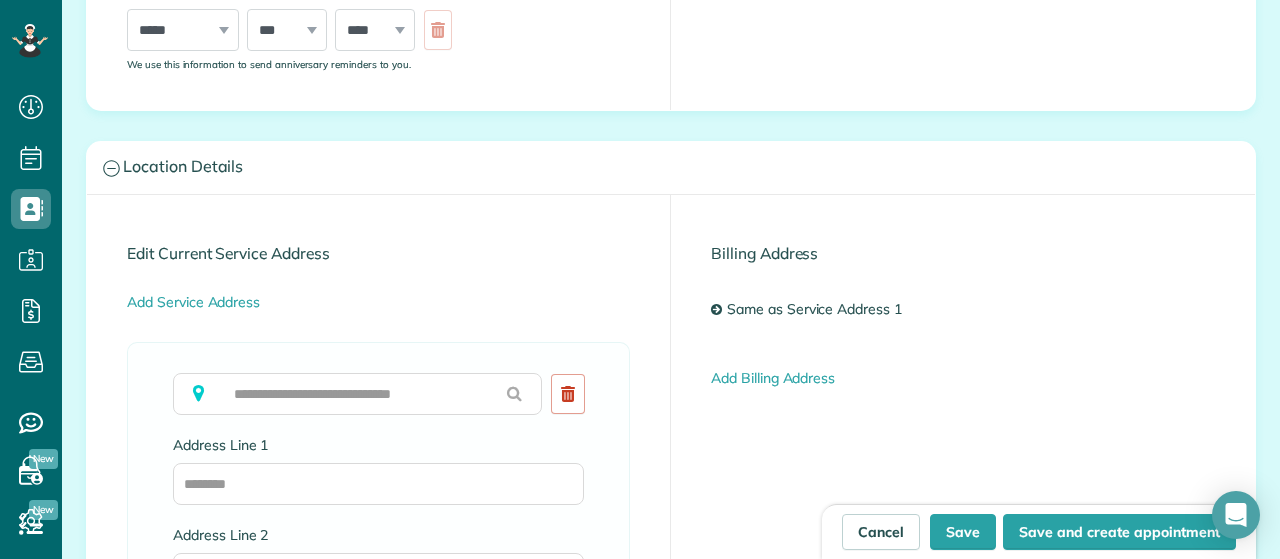 type on "**********" 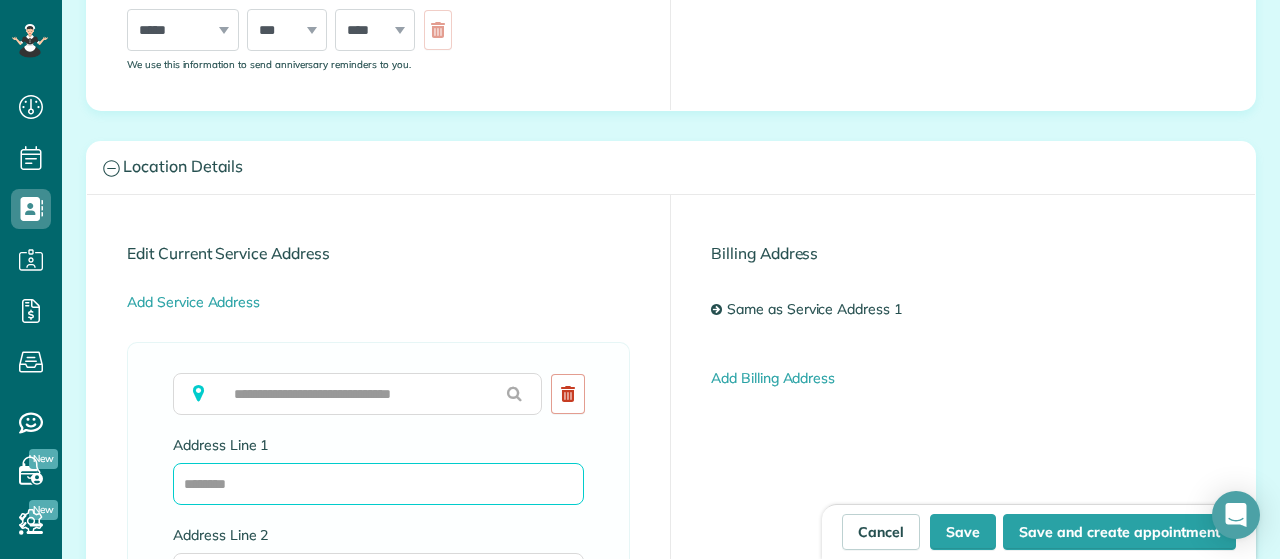click on "Address Line 1" at bounding box center (378, 484) 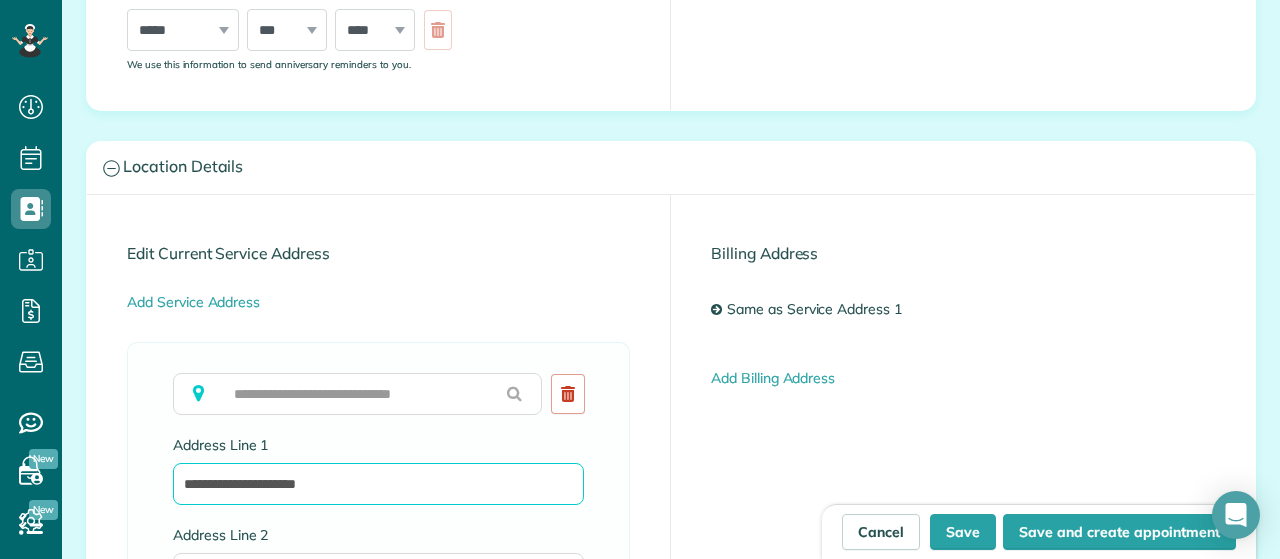 scroll, scrollTop: 1226, scrollLeft: 0, axis: vertical 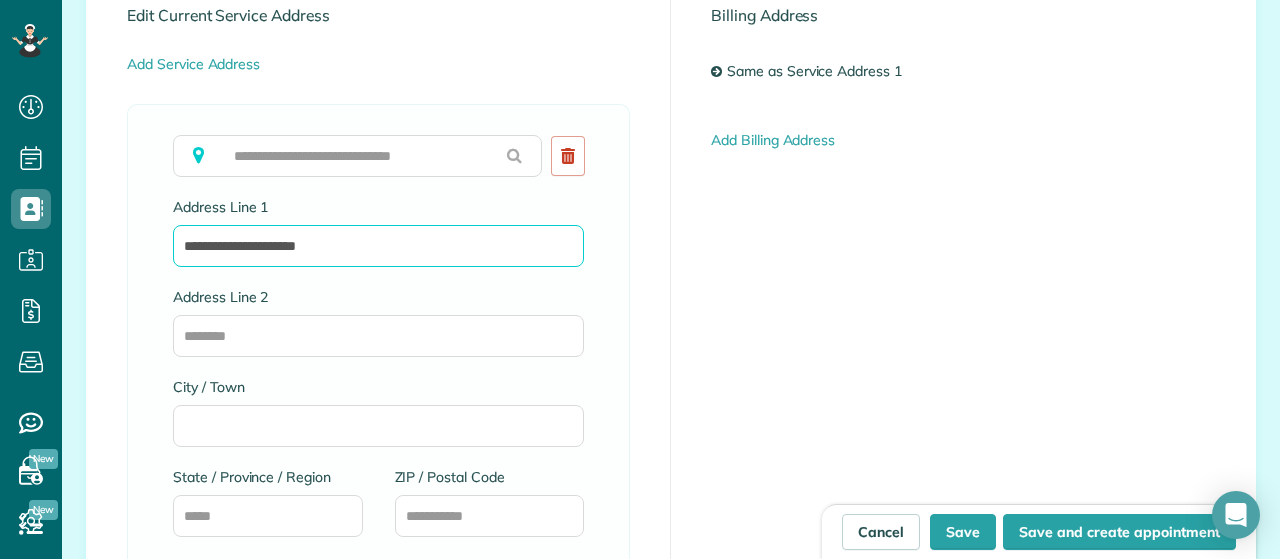 type on "**********" 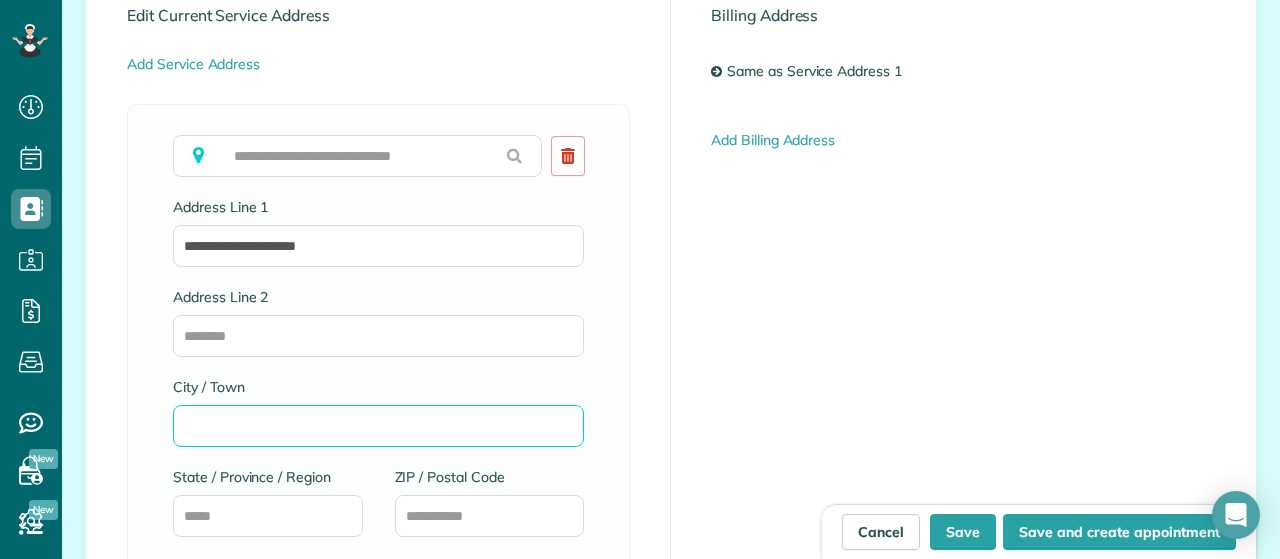 click on "City / Town" at bounding box center (378, 426) 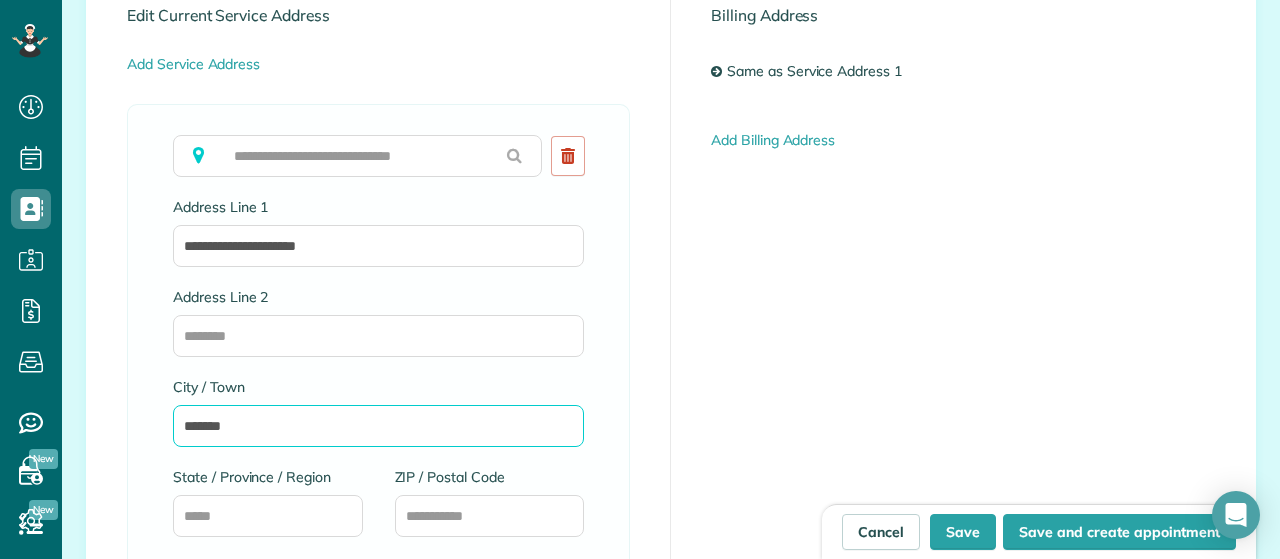 scroll, scrollTop: 1288, scrollLeft: 0, axis: vertical 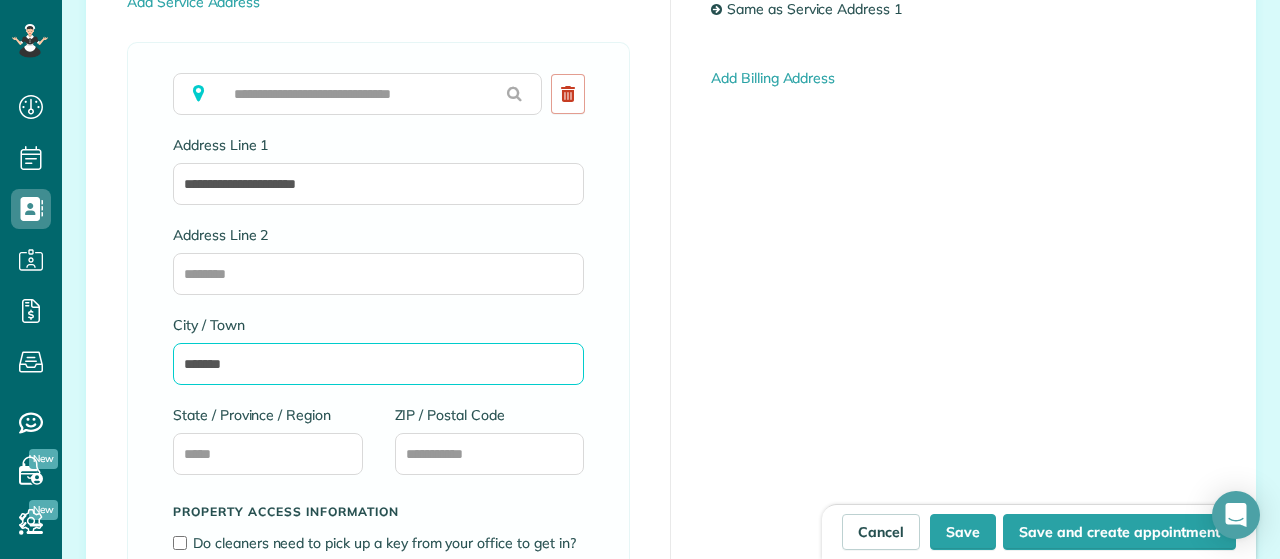 type on "*******" 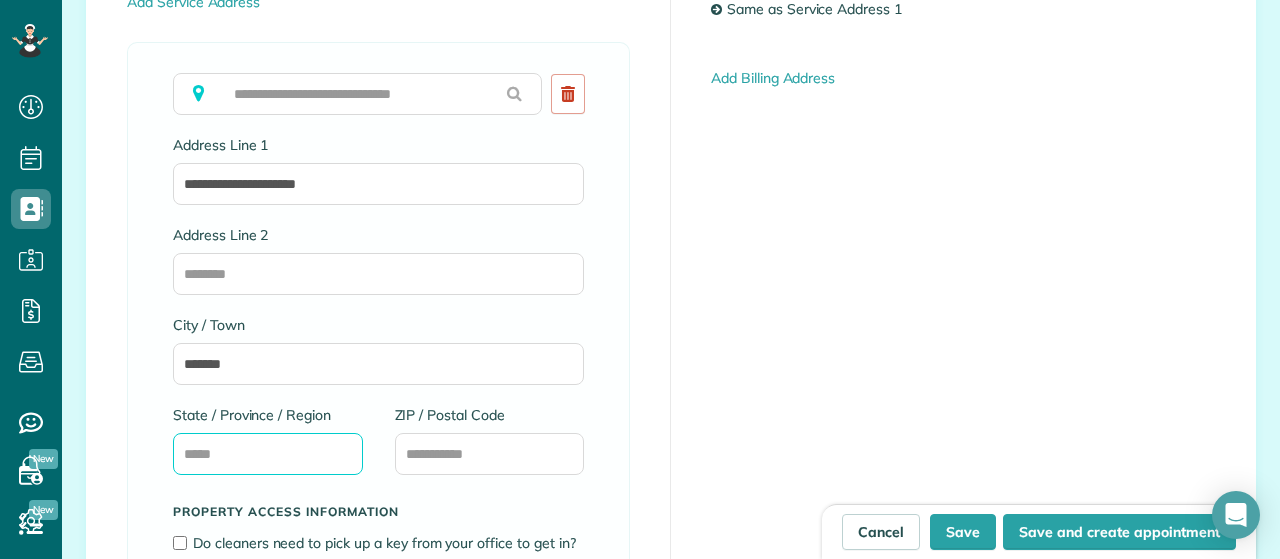 click on "State / Province / Region" at bounding box center (268, 454) 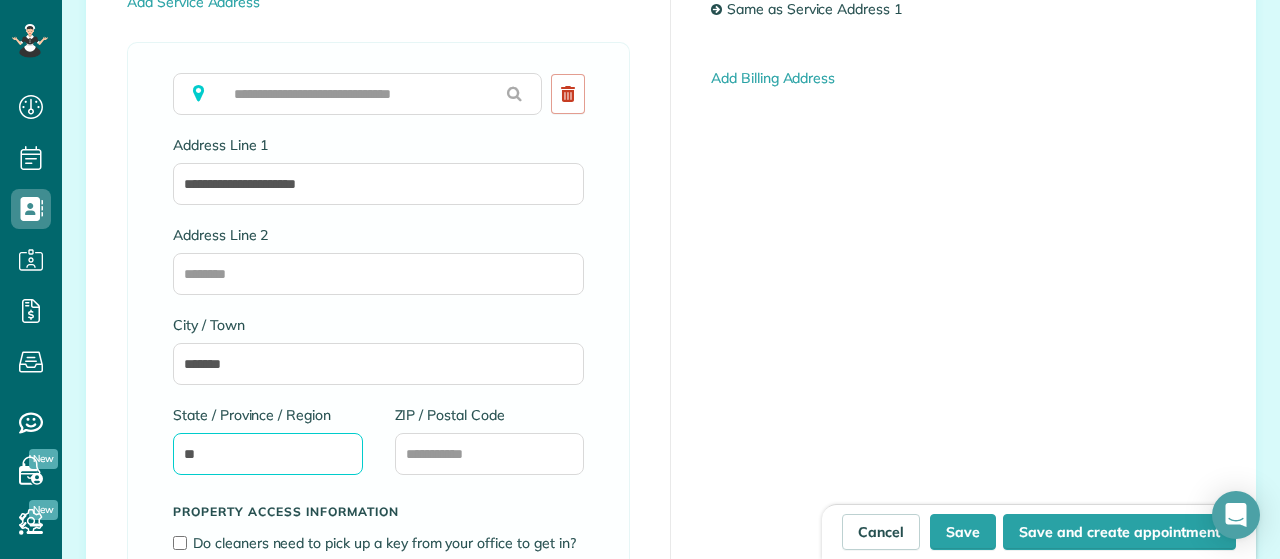 type on "**" 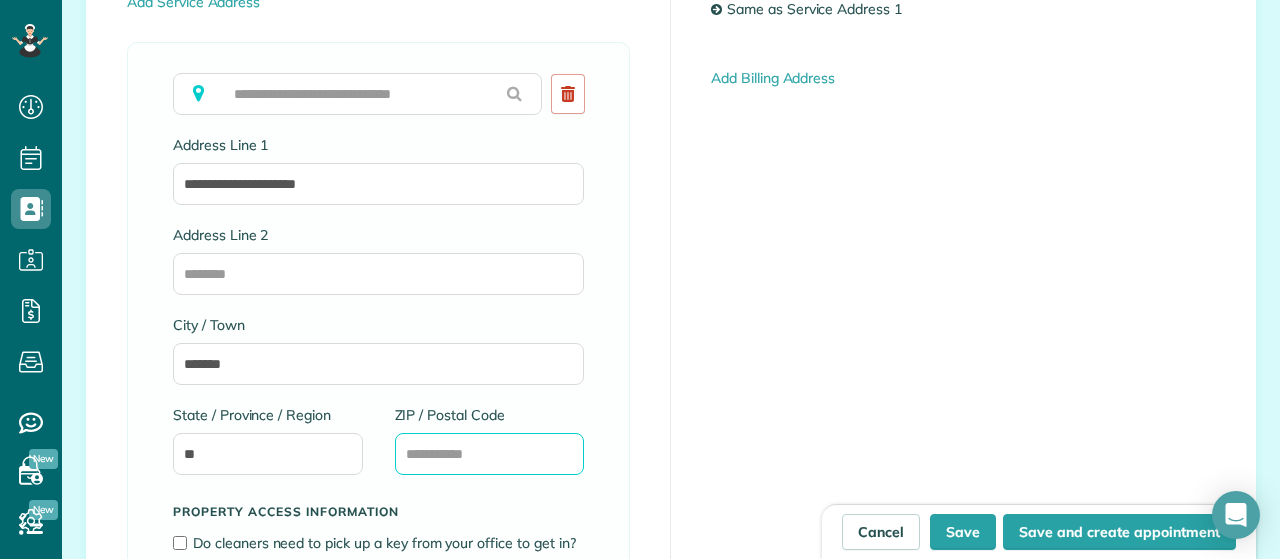 click on "ZIP / Postal Code" at bounding box center [490, 454] 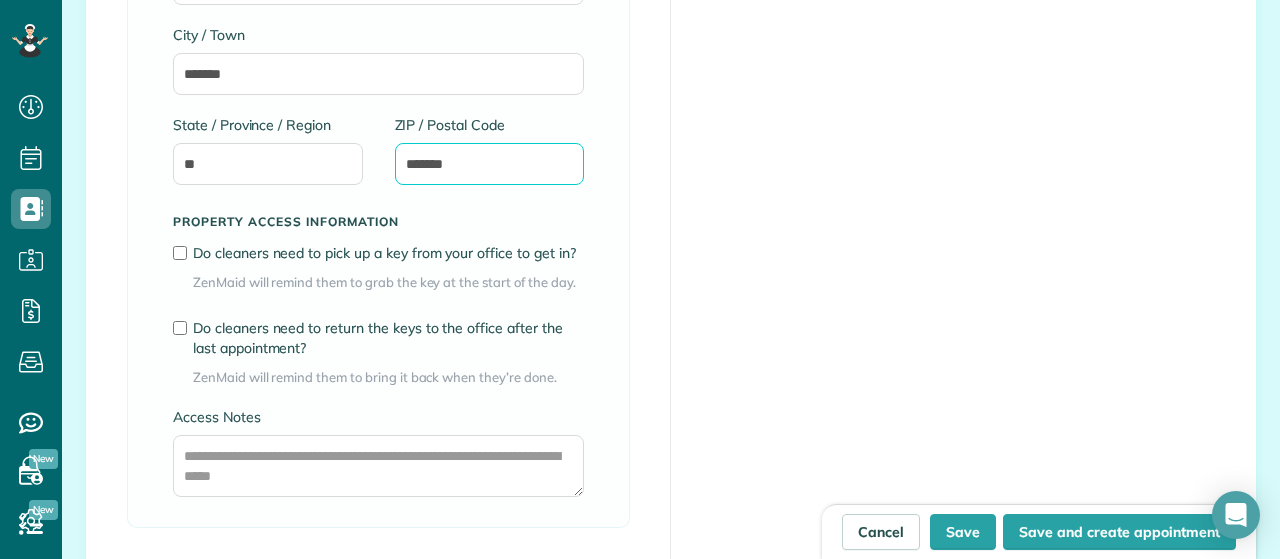 scroll, scrollTop: 1579, scrollLeft: 0, axis: vertical 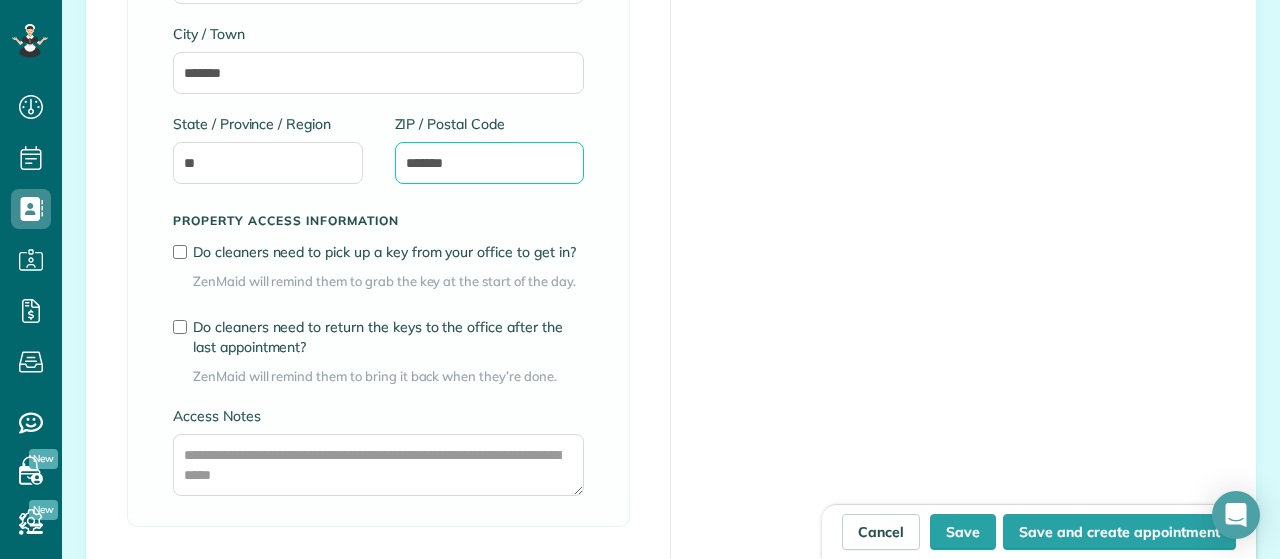 type on "*******" 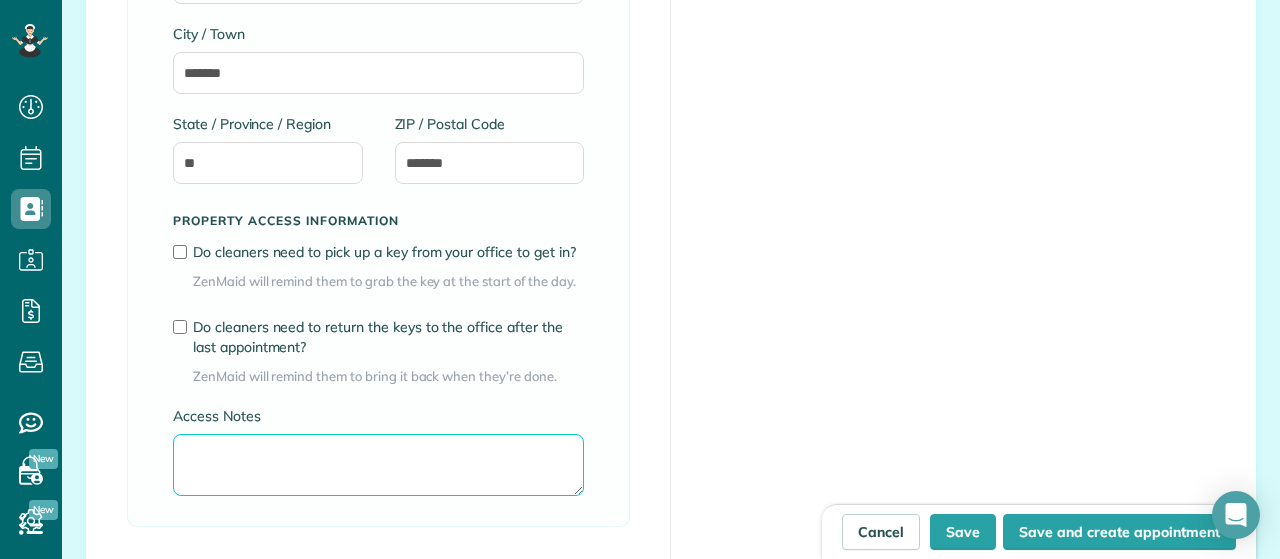 click on "Access Notes" at bounding box center [378, 465] 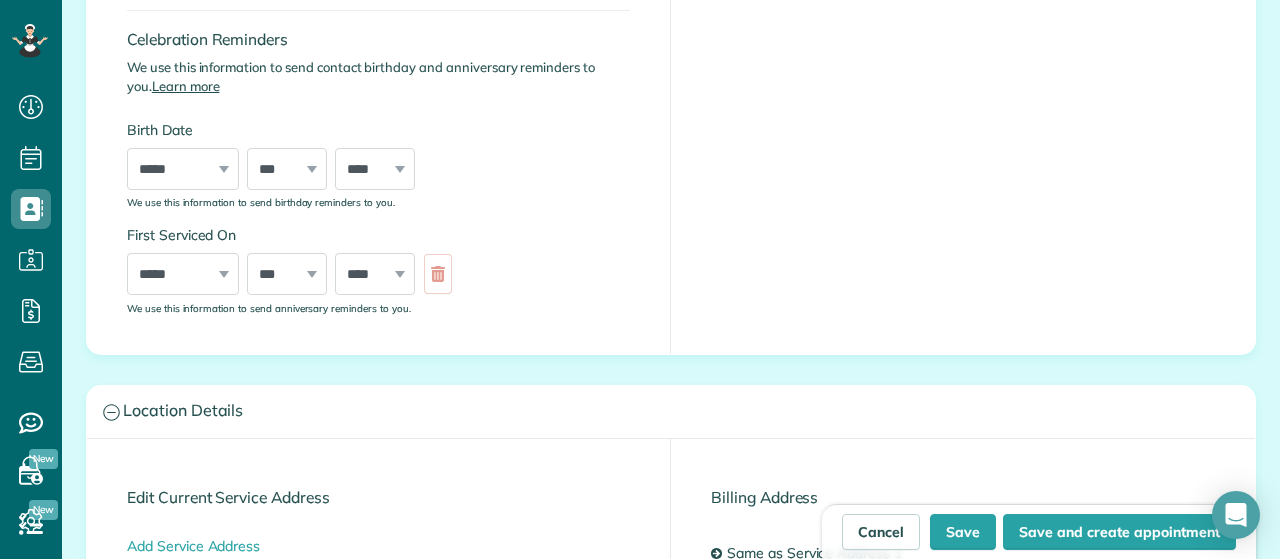 scroll, scrollTop: 656, scrollLeft: 0, axis: vertical 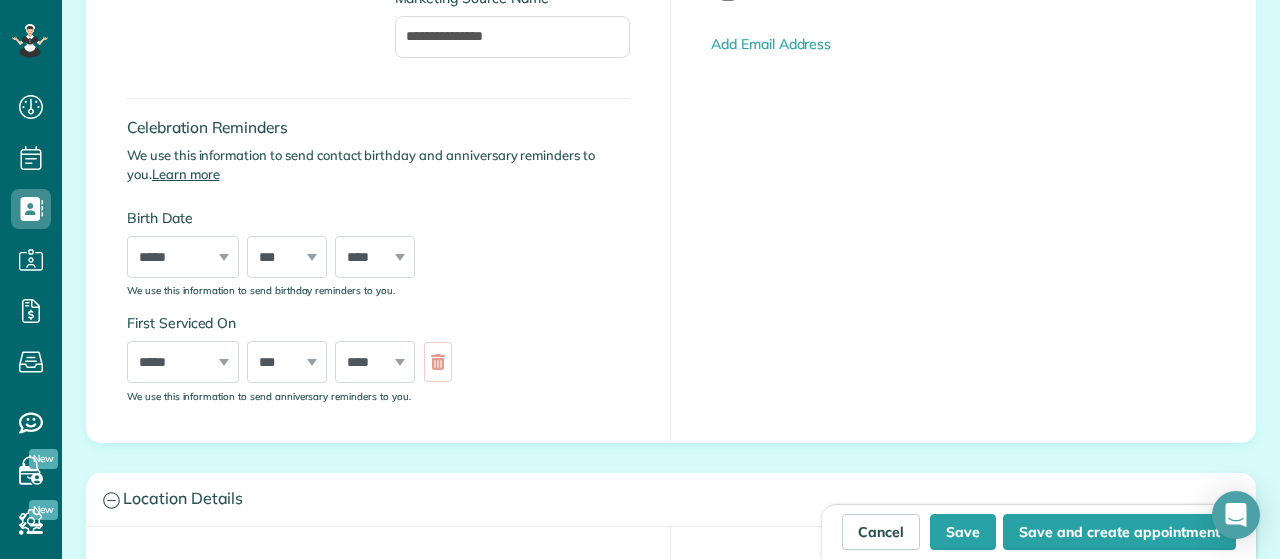 type on "**********" 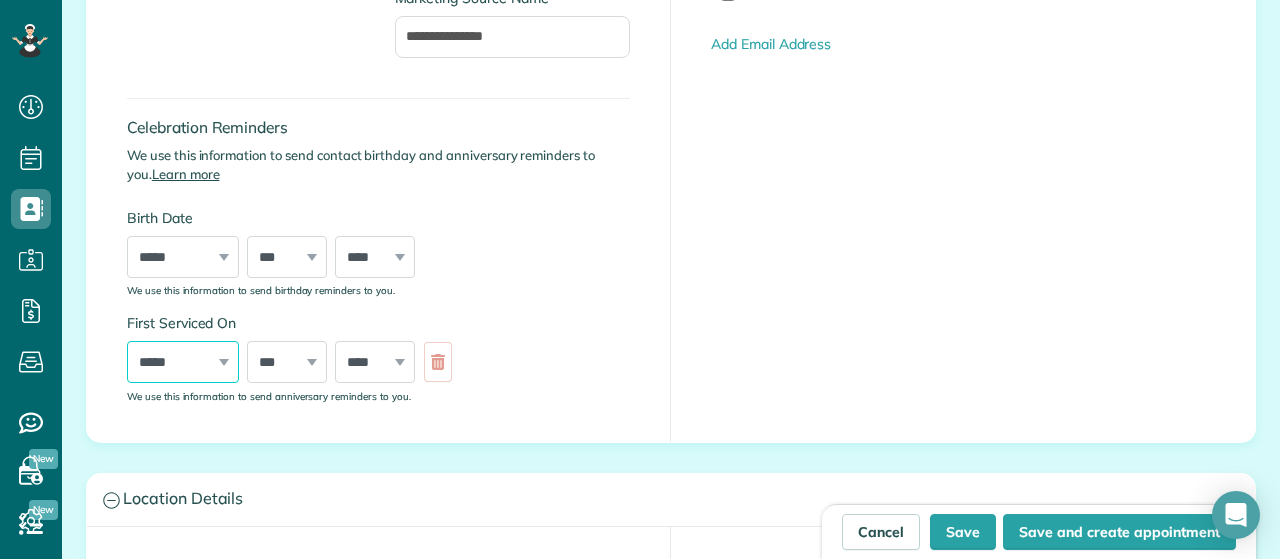 click on "*****
*******
********
*****
*****
***
****
****
******
*********
*******
********
********" at bounding box center (183, 362) 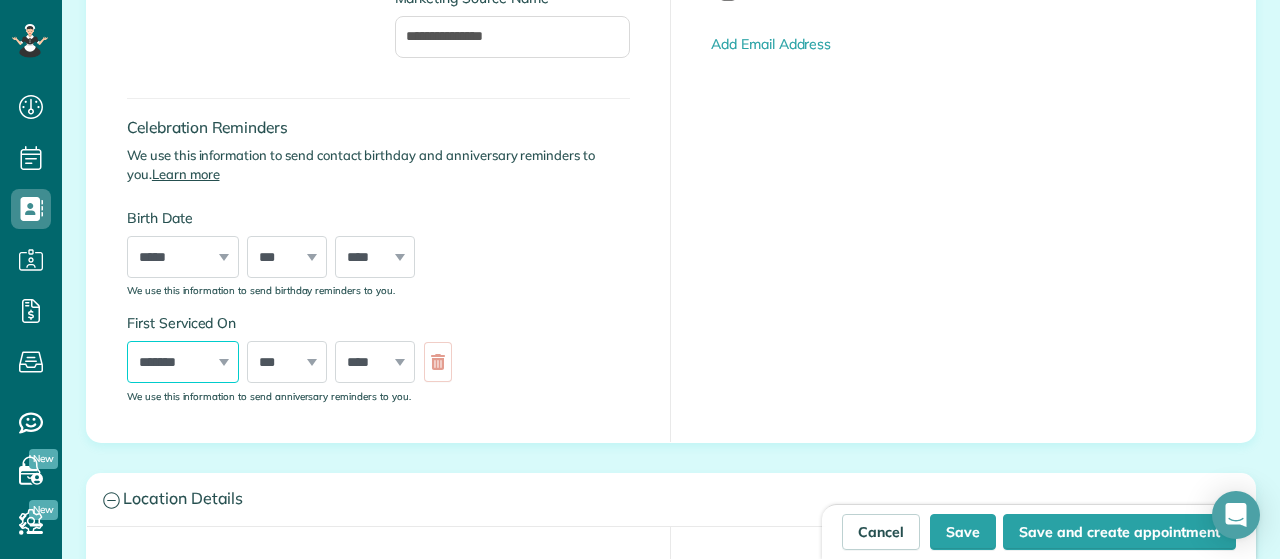 click on "*******" at bounding box center (0, 0) 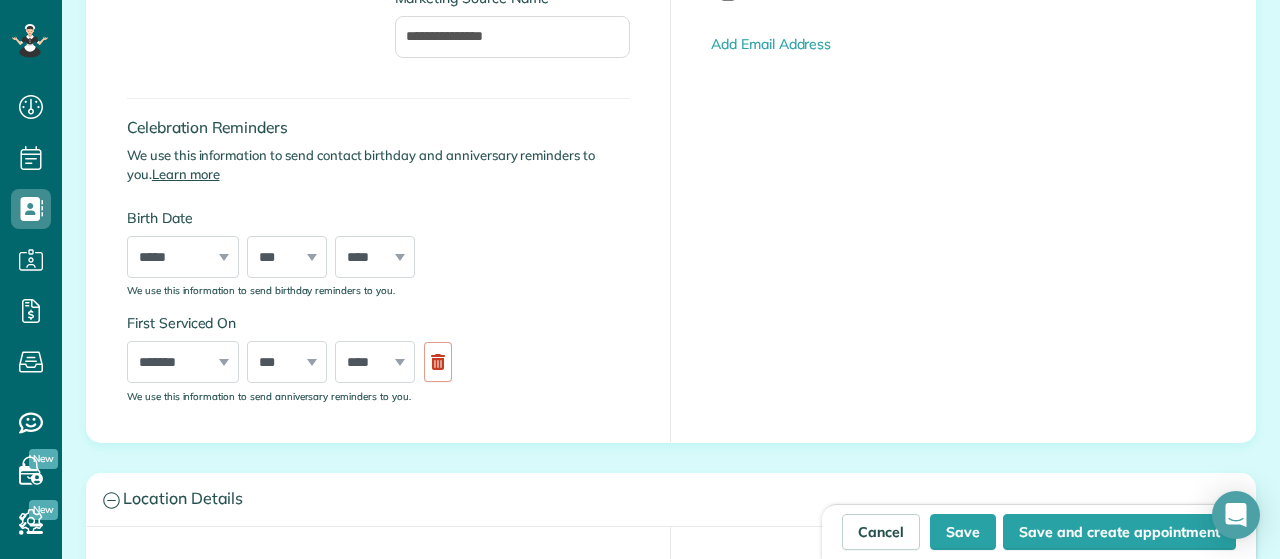 click on "***
*
*
*
*
*
*
*
*
*
**
**
**
**
**
**
**
**
**
**
**
**
**
**
**
**
**
**
**
**
**
**" at bounding box center [287, 362] 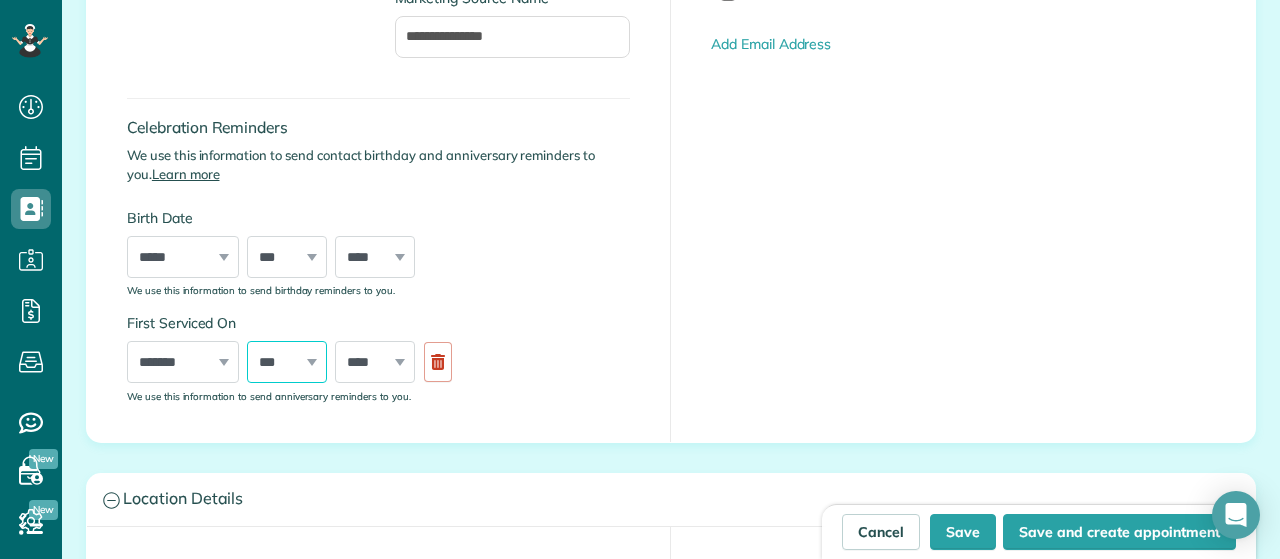 click on "***
*
*
*
*
*
*
*
*
*
**
**
**
**
**
**
**
**
**
**
**
**
**
**
**
**
**
**
**
**
**
**" at bounding box center [287, 362] 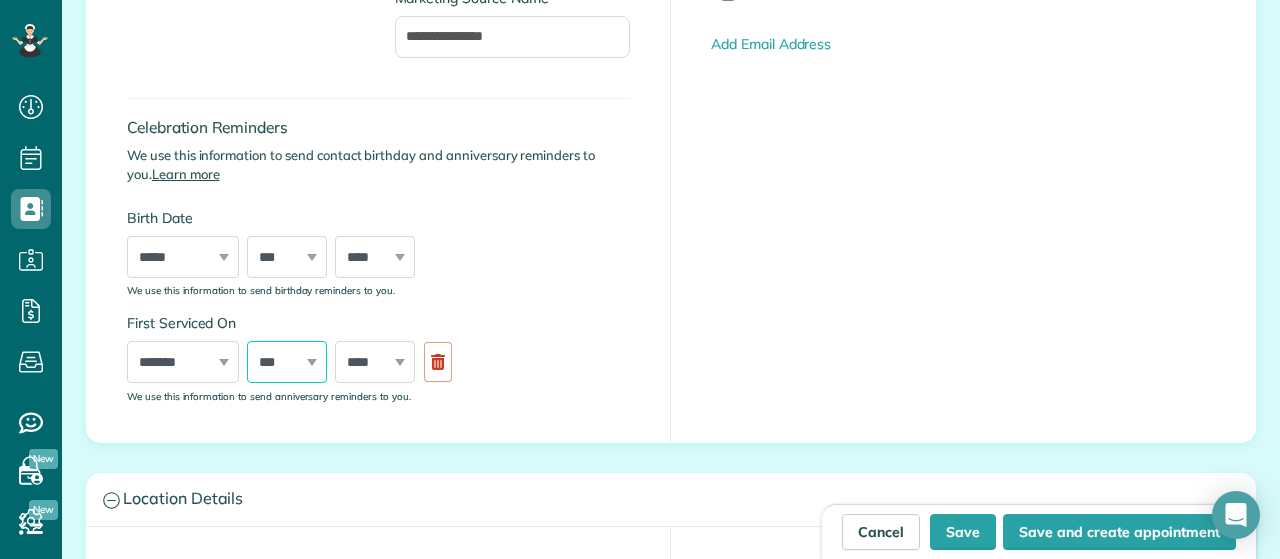 select on "*" 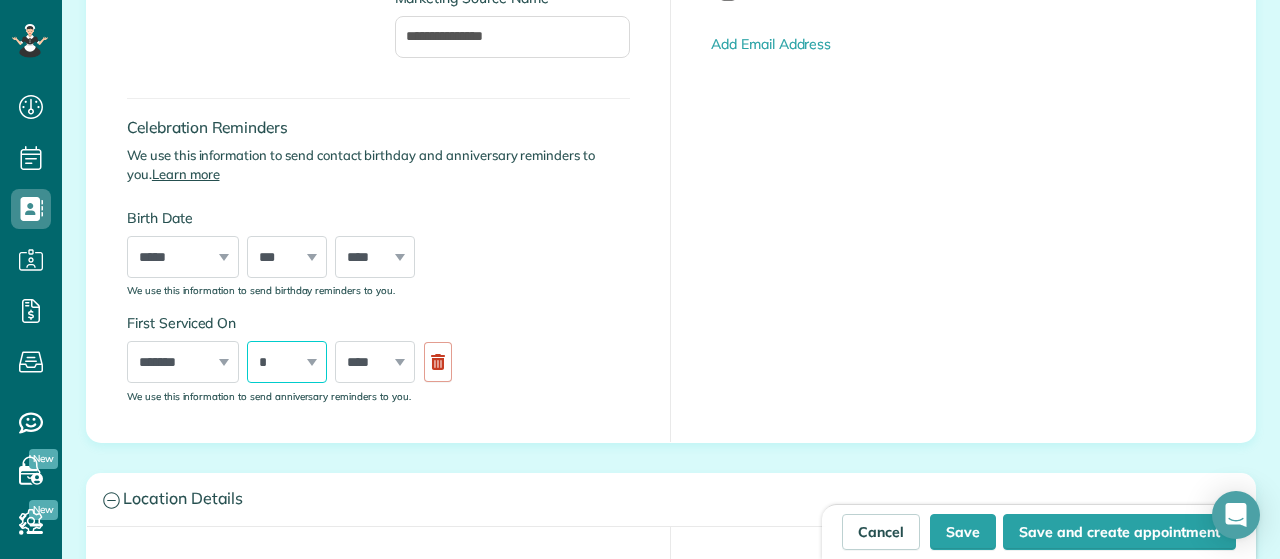 click on "*" at bounding box center (0, 0) 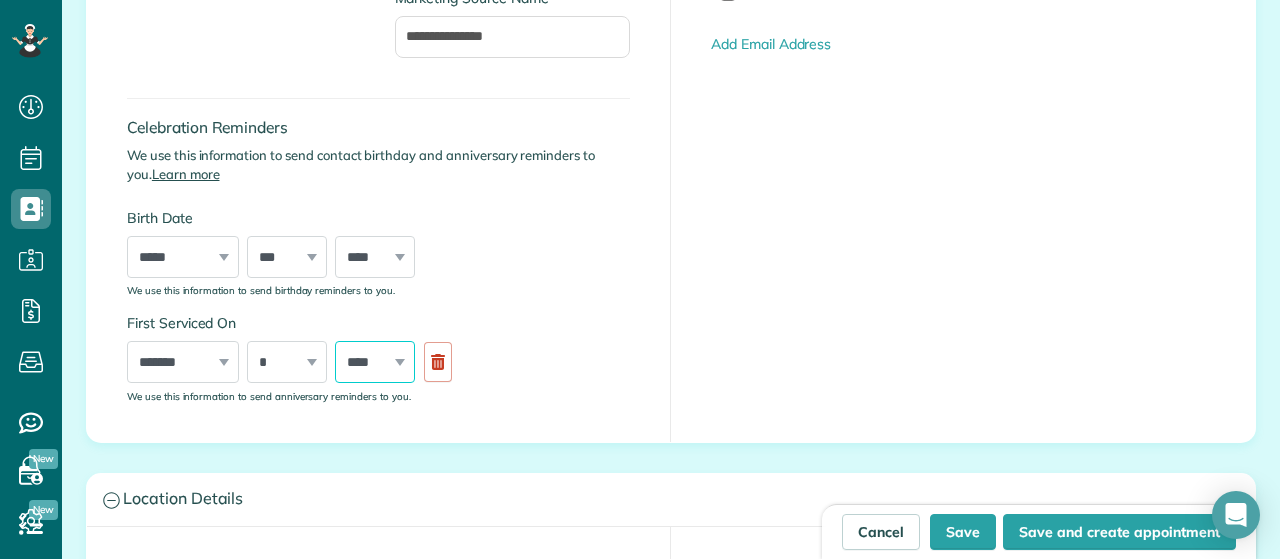 click on "****
****
****
****
****
****
****
****
****
****
****
****
****
****
****
****
****
****
****
****
****
****
****
****
****
****
****
****
****
****
****
****
****
****
****
****
****
****
****
****
****
****
****
****
****
****
****
****
****
****
****
****" at bounding box center (375, 362) 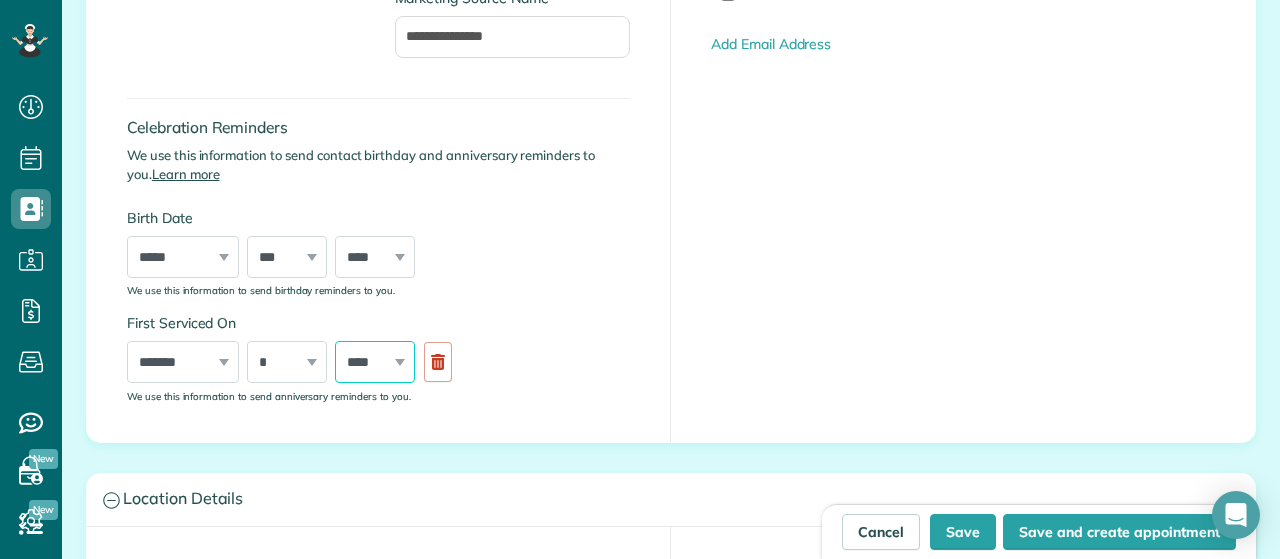 select on "****" 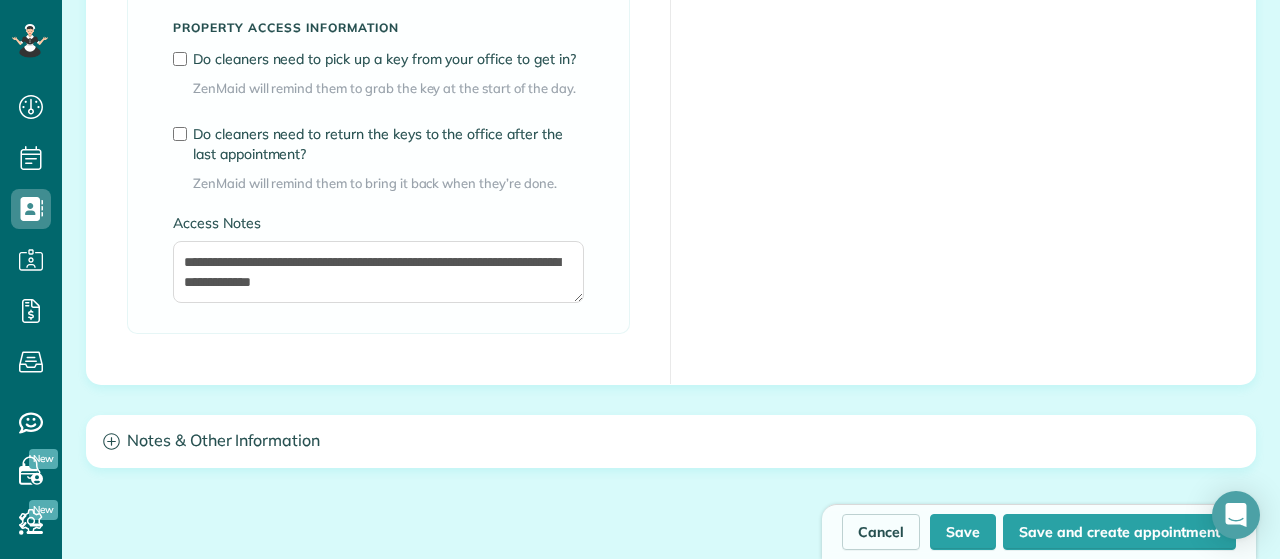 scroll, scrollTop: 1888, scrollLeft: 0, axis: vertical 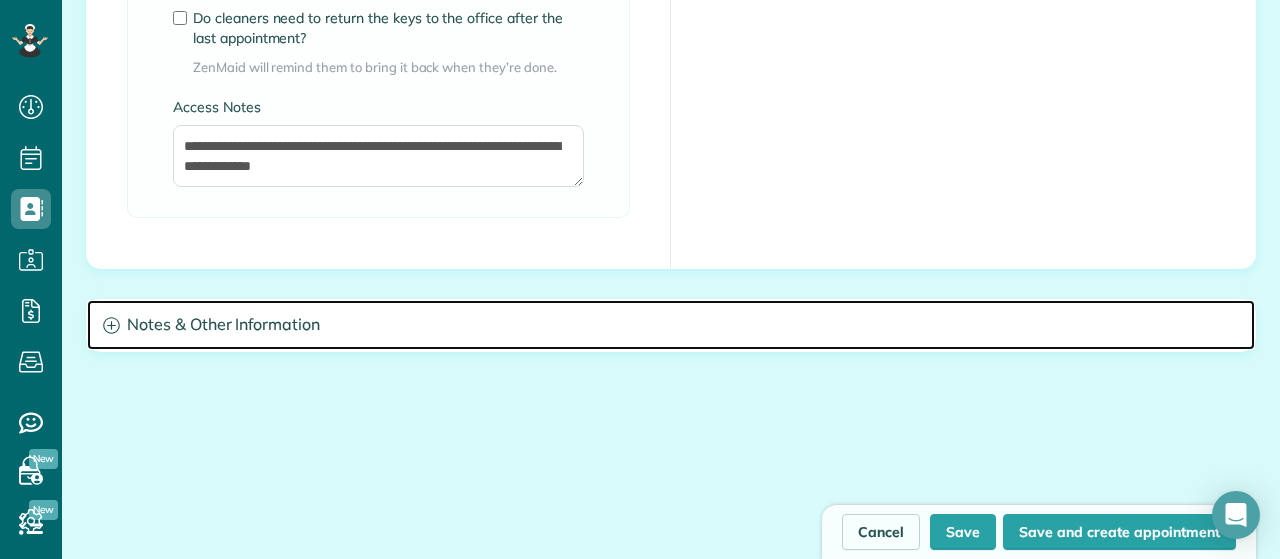 click 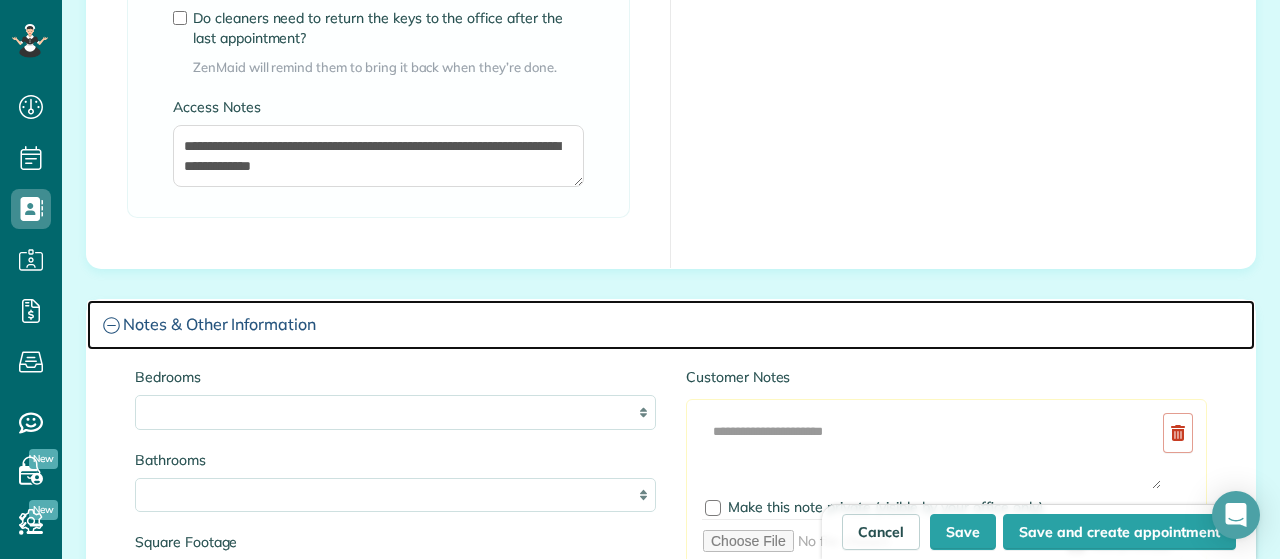 scroll, scrollTop: 2011, scrollLeft: 0, axis: vertical 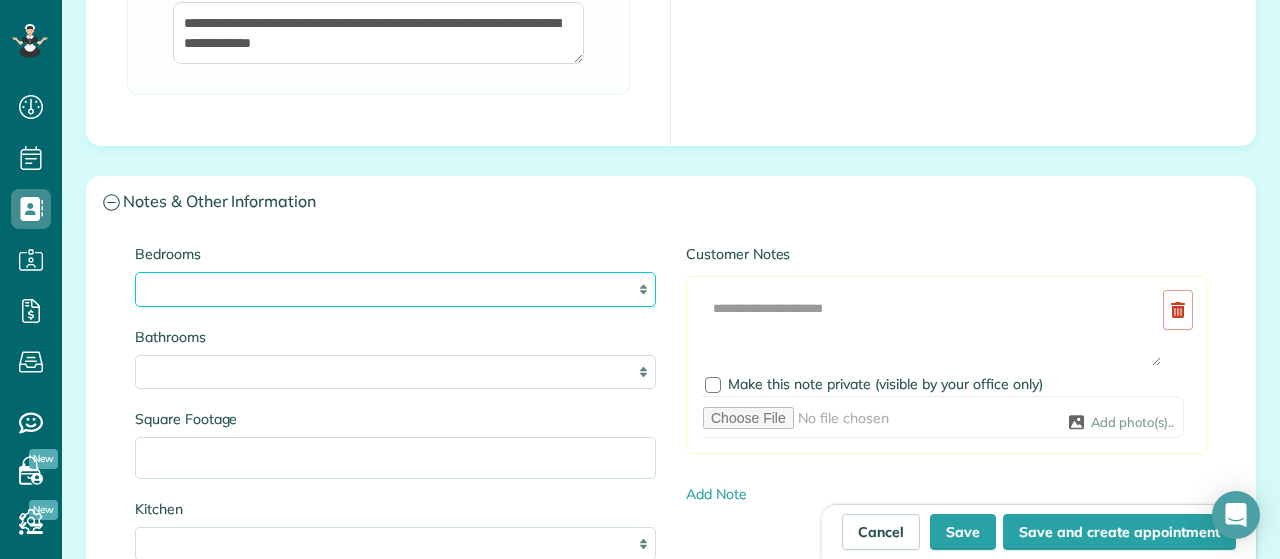 click on "*
*
*
*
**" at bounding box center (395, 289) 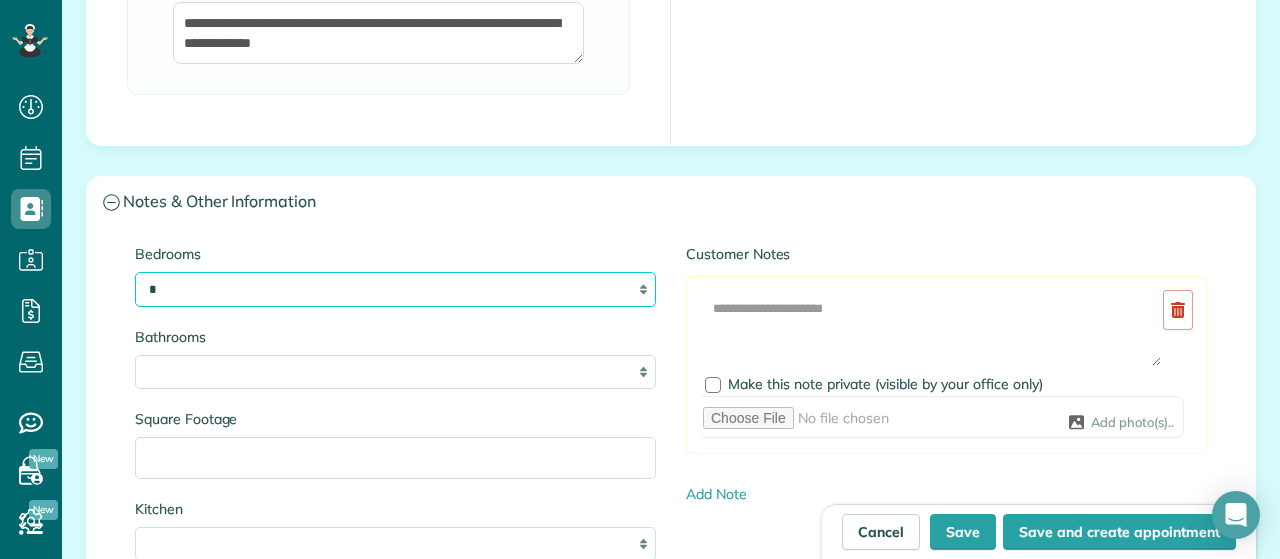 click on "*" at bounding box center (0, 0) 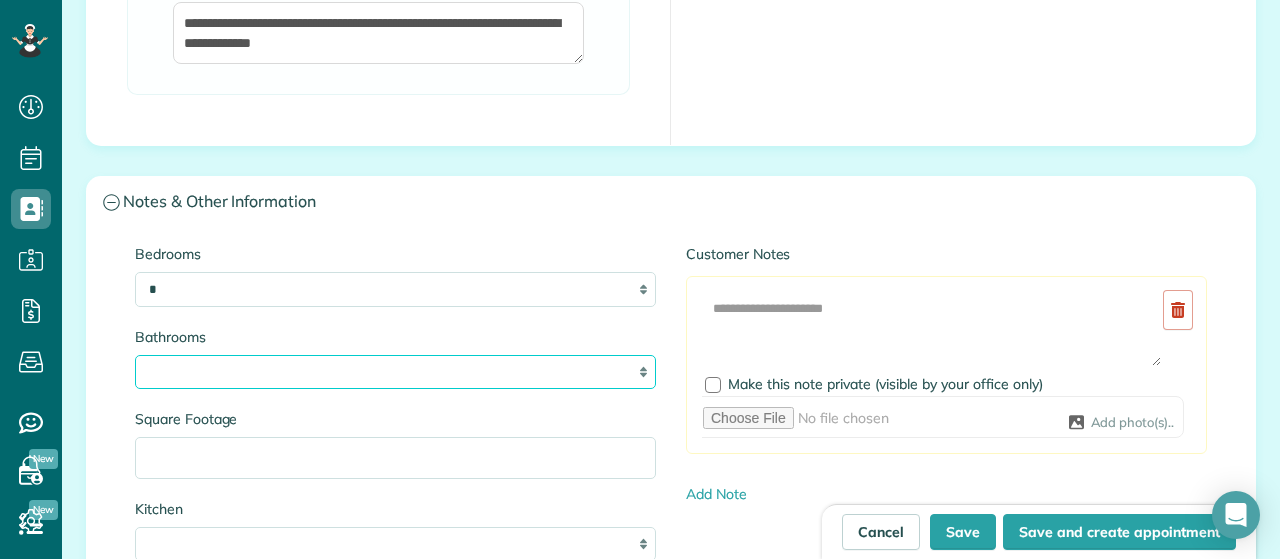 click on "*
***
*
***
*
***
*
***
**" at bounding box center (395, 372) 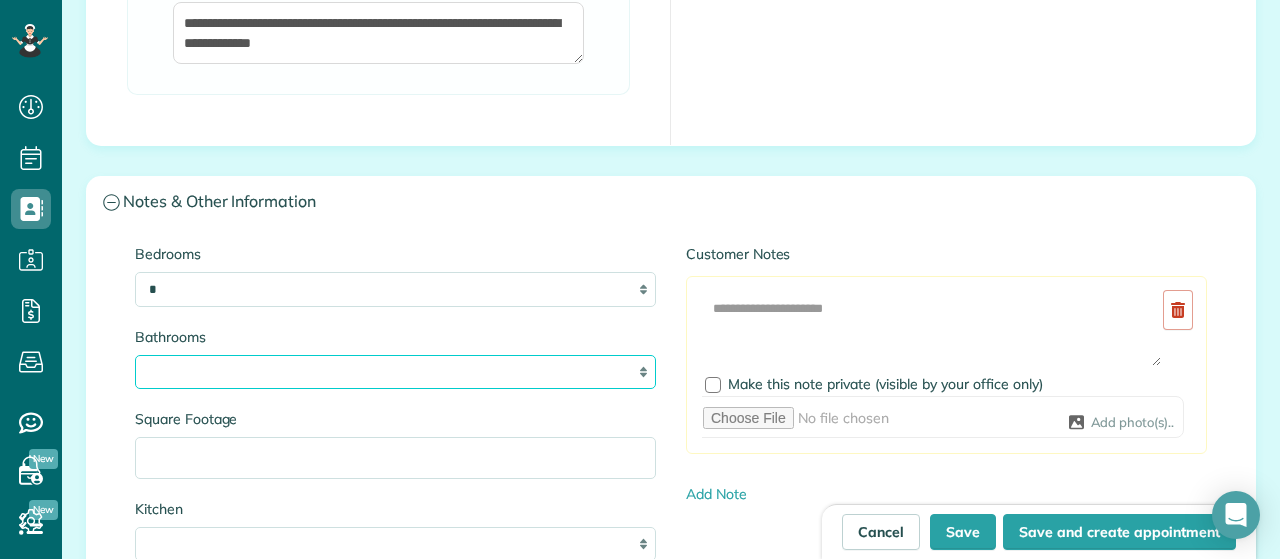 select on "*" 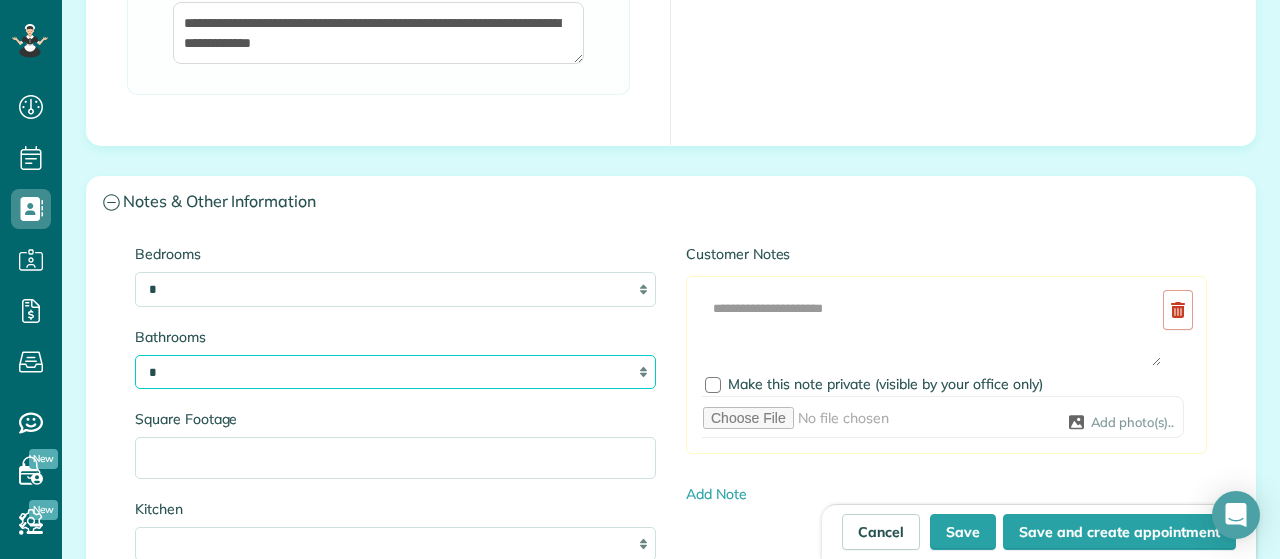 click on "*" at bounding box center (0, 0) 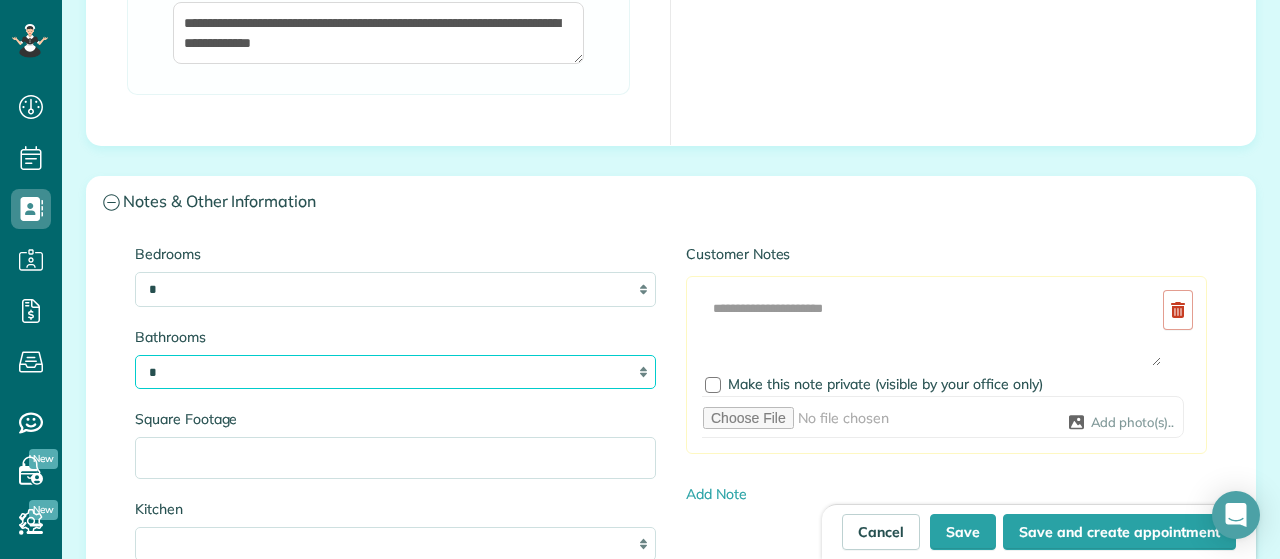 scroll, scrollTop: 2110, scrollLeft: 0, axis: vertical 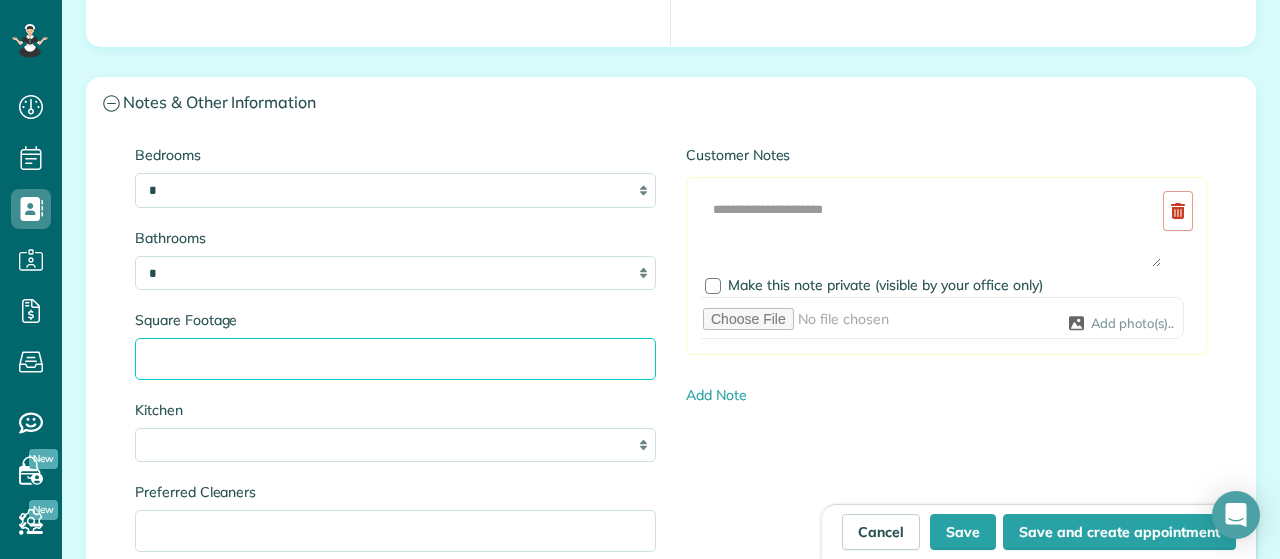 click on "Square Footage" at bounding box center [395, 359] 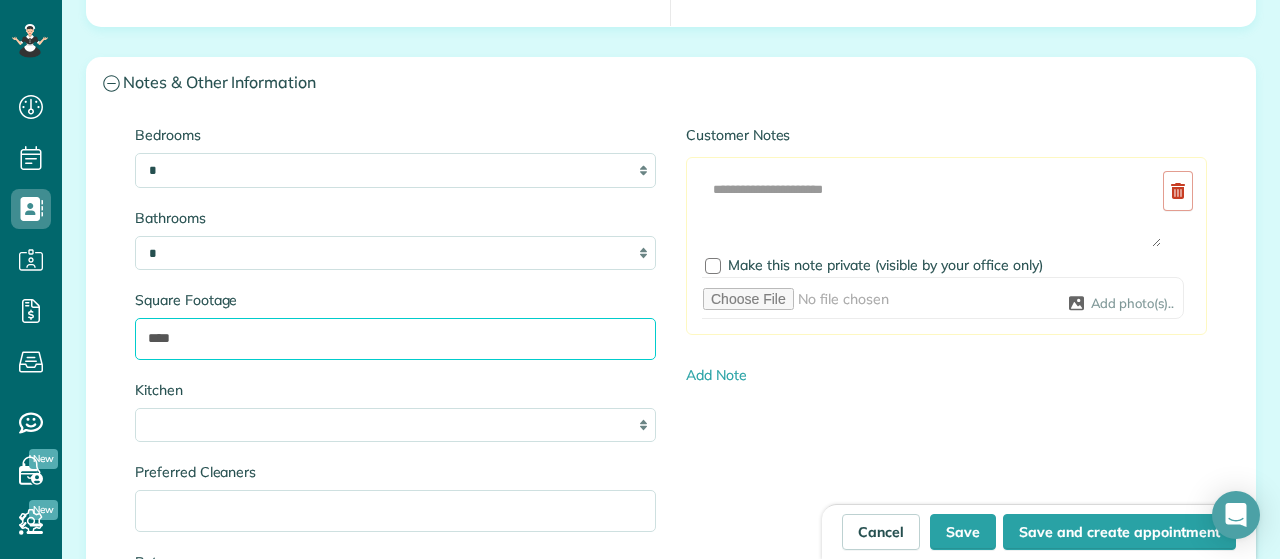 scroll, scrollTop: 2131, scrollLeft: 0, axis: vertical 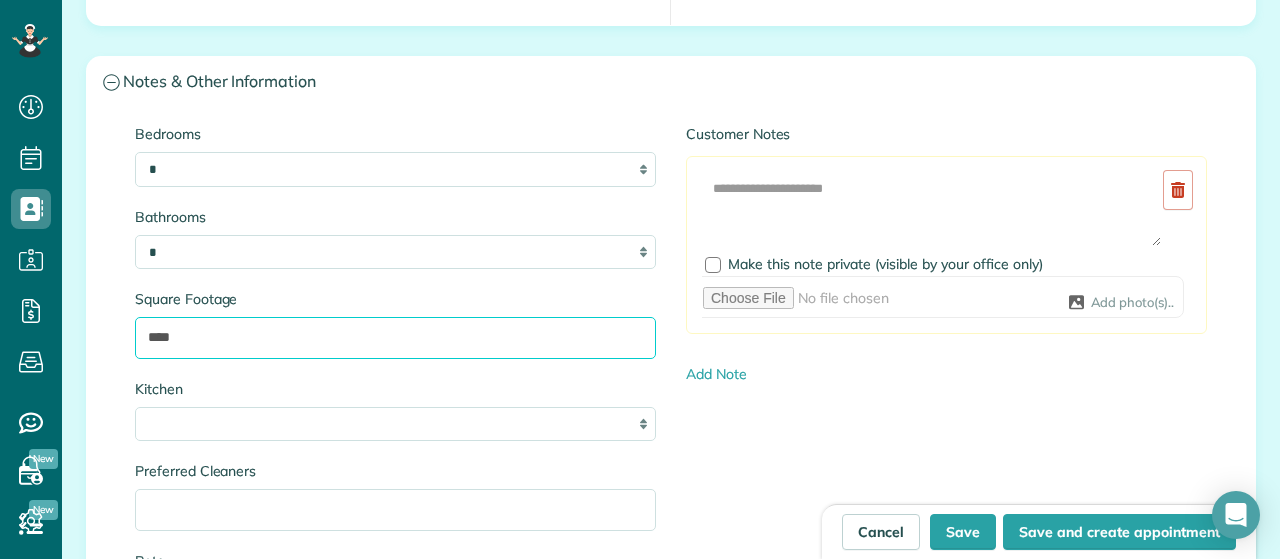 type on "****" 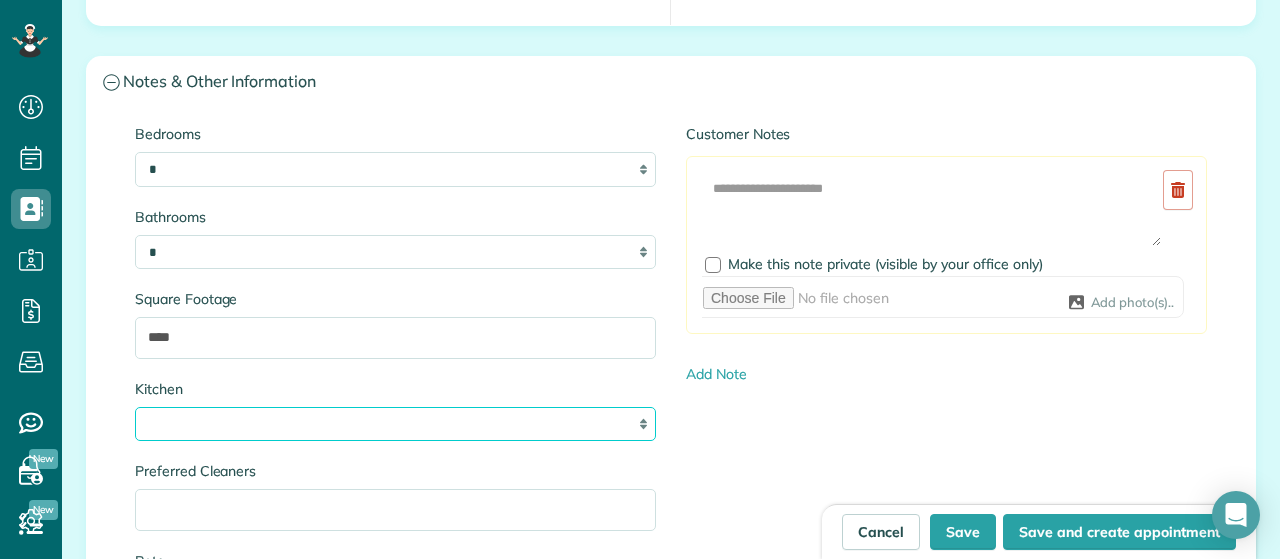 click on "*
*
*
*" at bounding box center [395, 424] 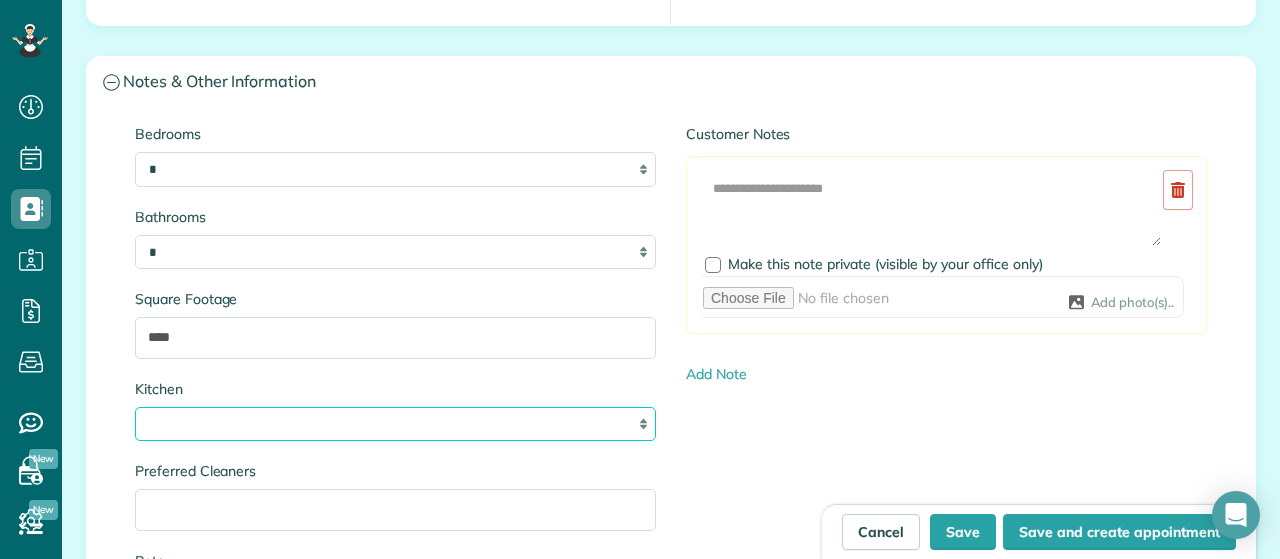 select on "*" 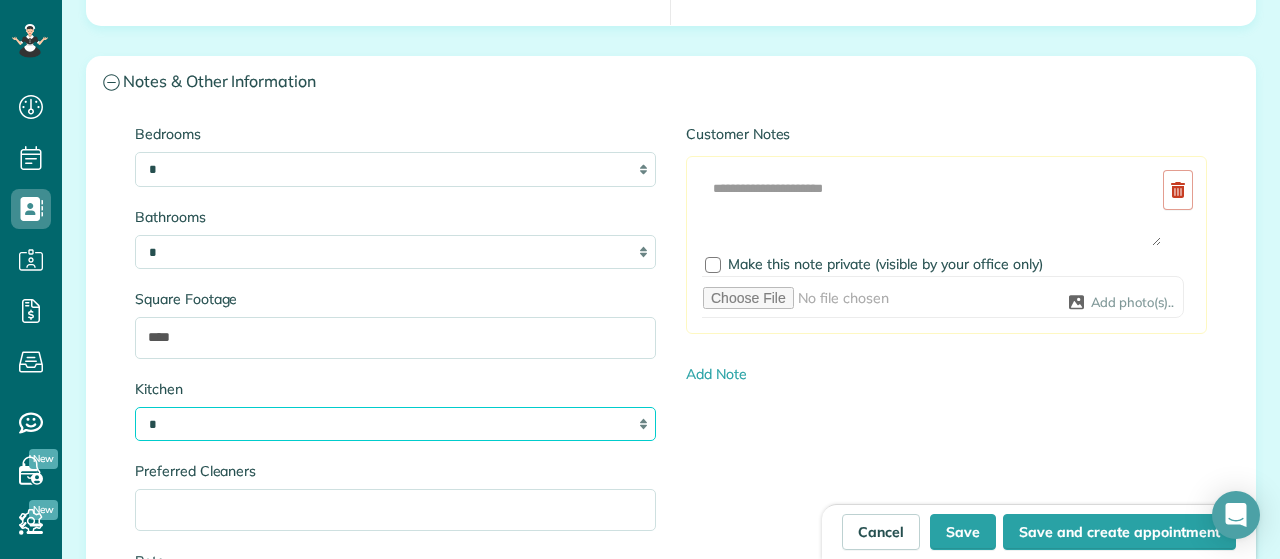click on "*" at bounding box center (0, 0) 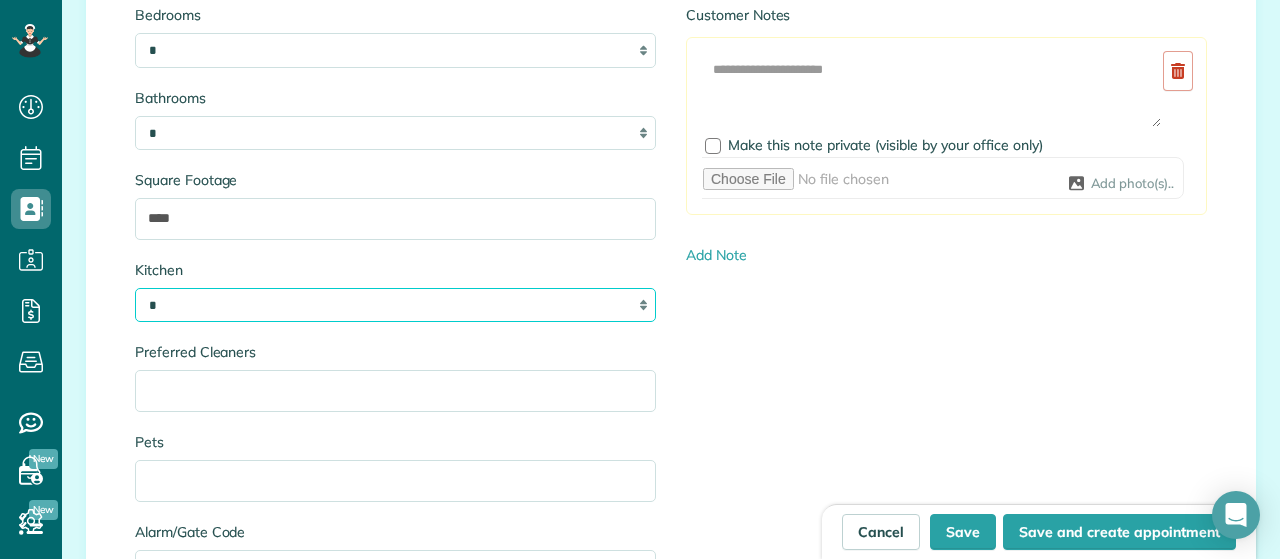 scroll, scrollTop: 2302, scrollLeft: 0, axis: vertical 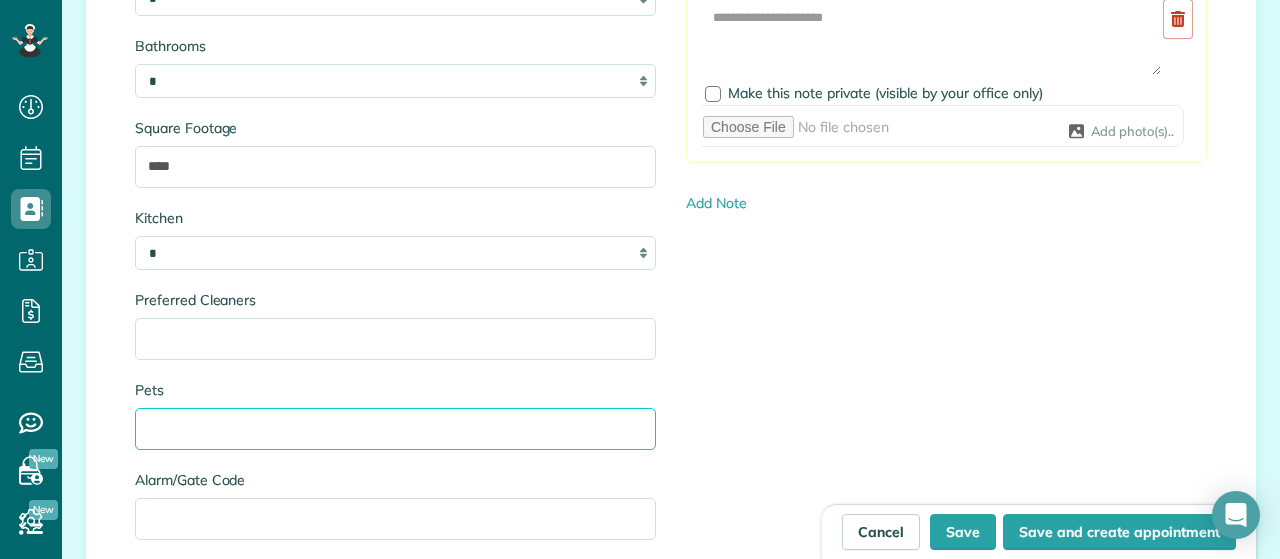 click on "Pets" at bounding box center [395, 429] 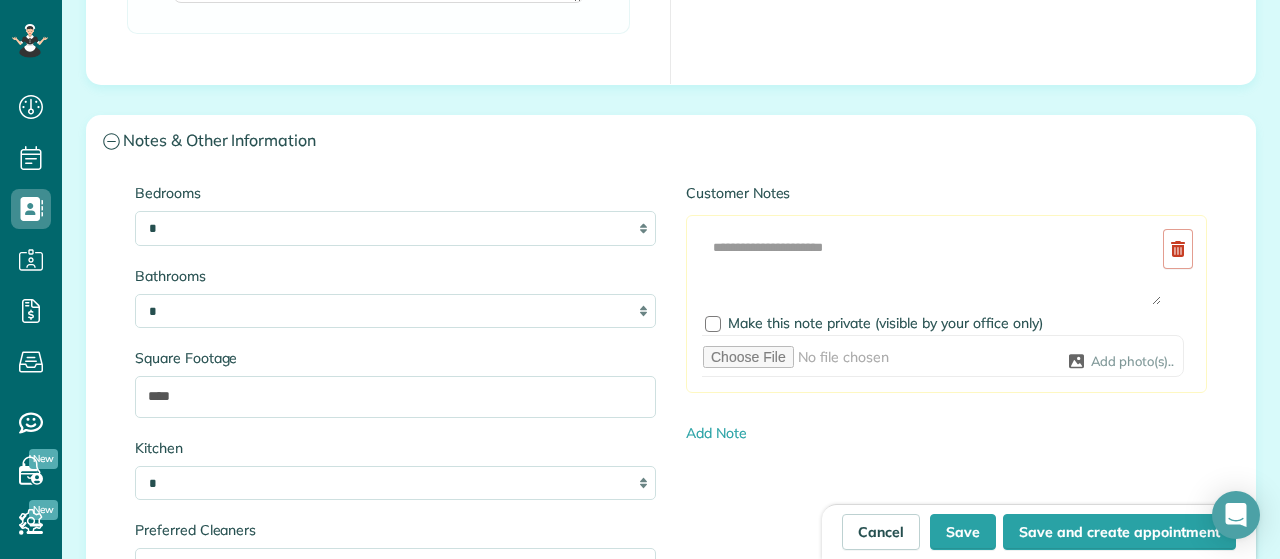 scroll, scrollTop: 2119, scrollLeft: 0, axis: vertical 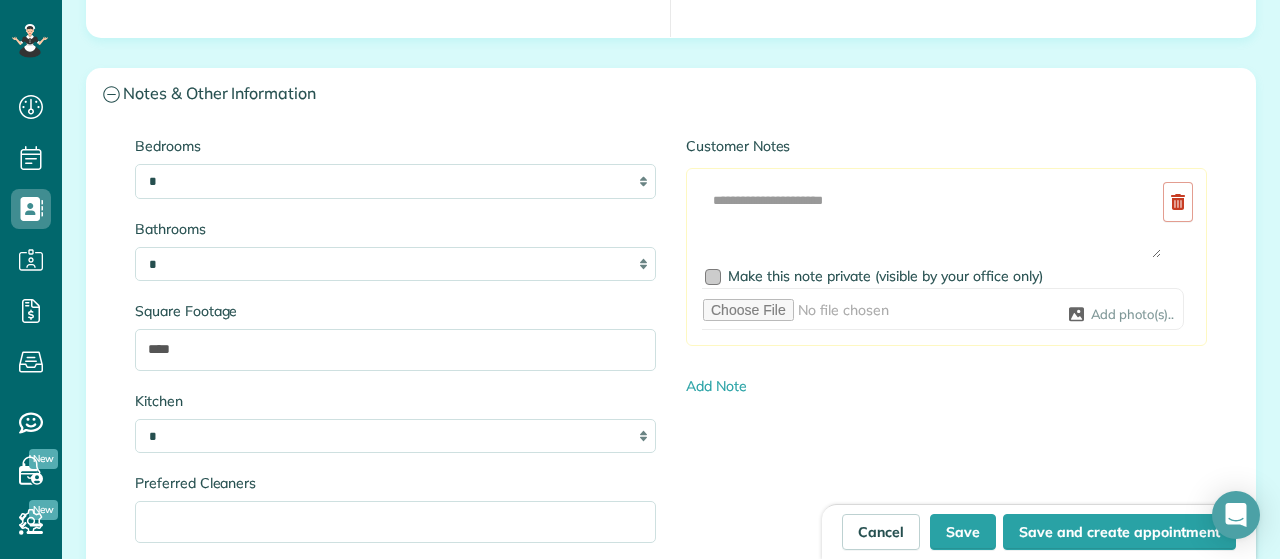 type on "**********" 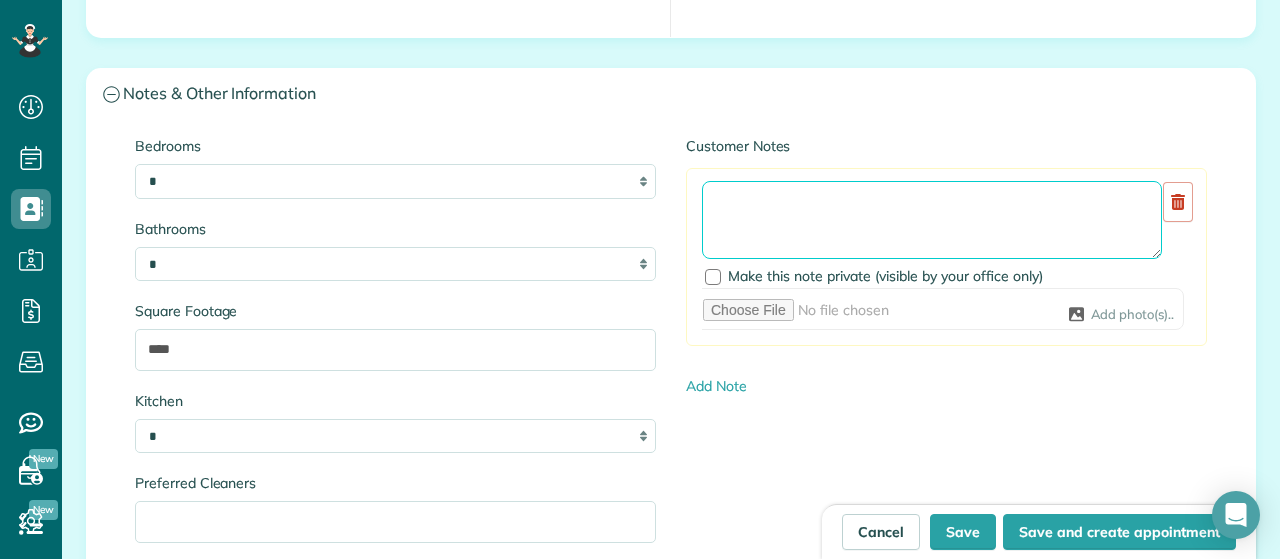 click at bounding box center (932, 220) 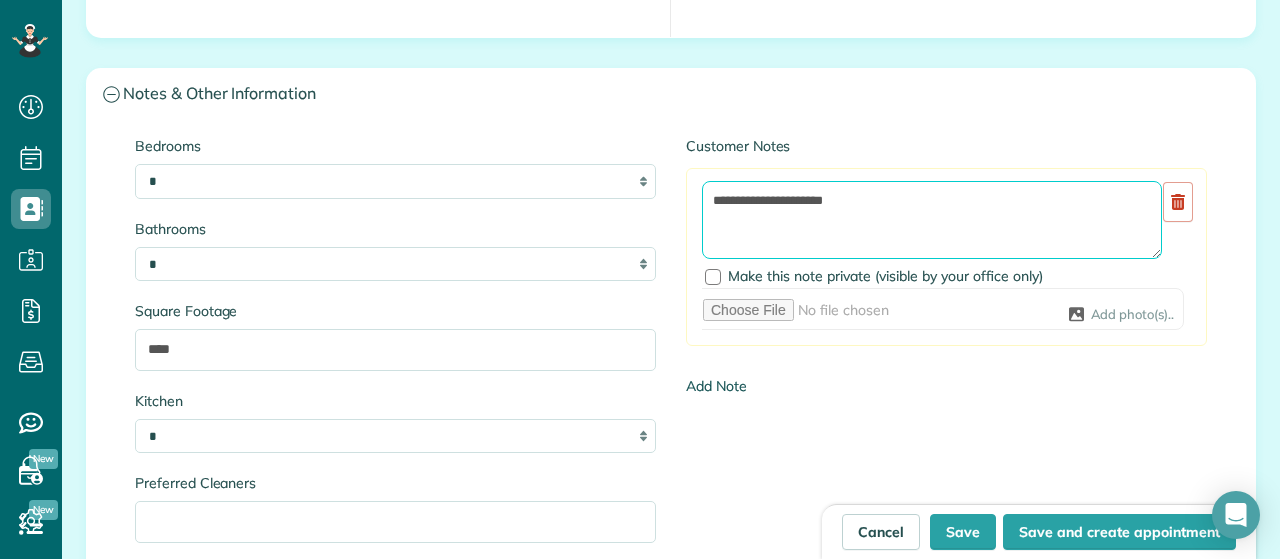 type on "**********" 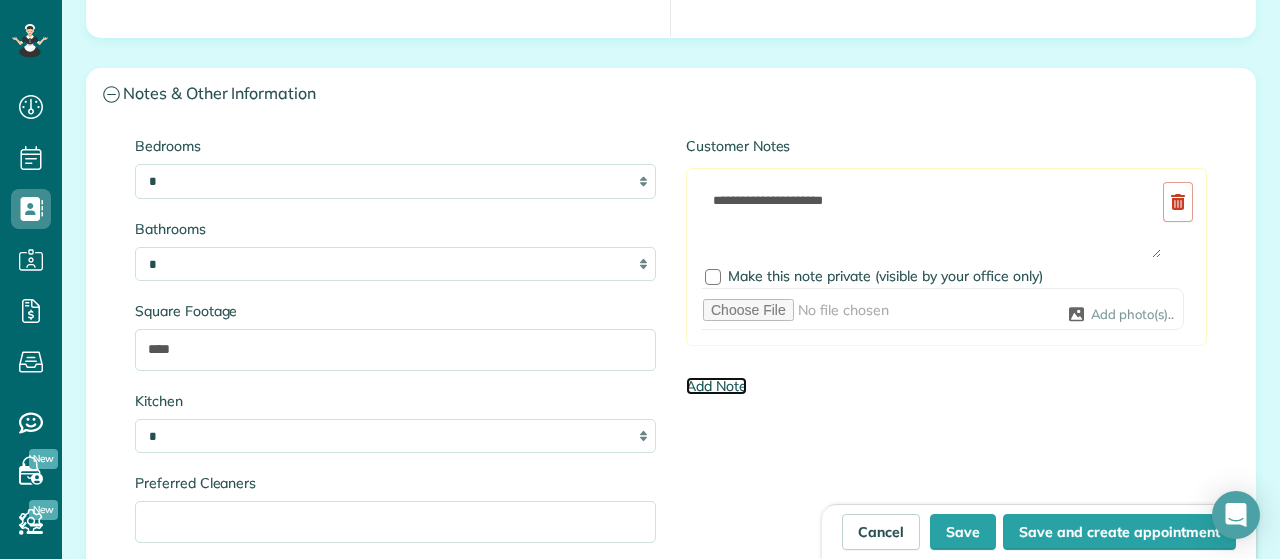 click on "Add Note" at bounding box center (716, 386) 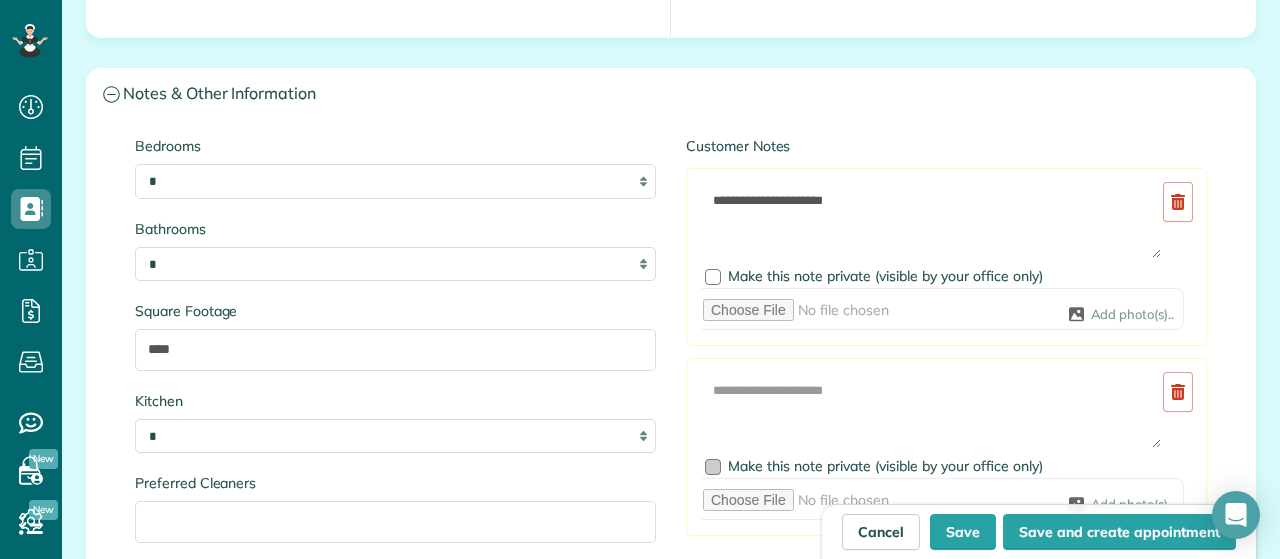 click at bounding box center (713, 467) 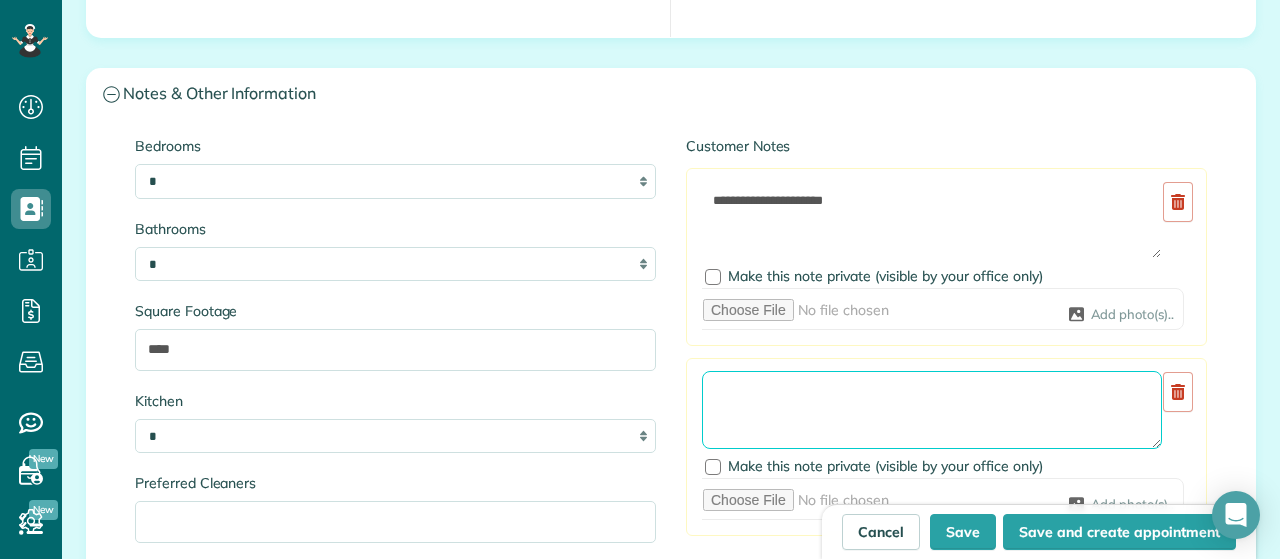 click at bounding box center [932, 410] 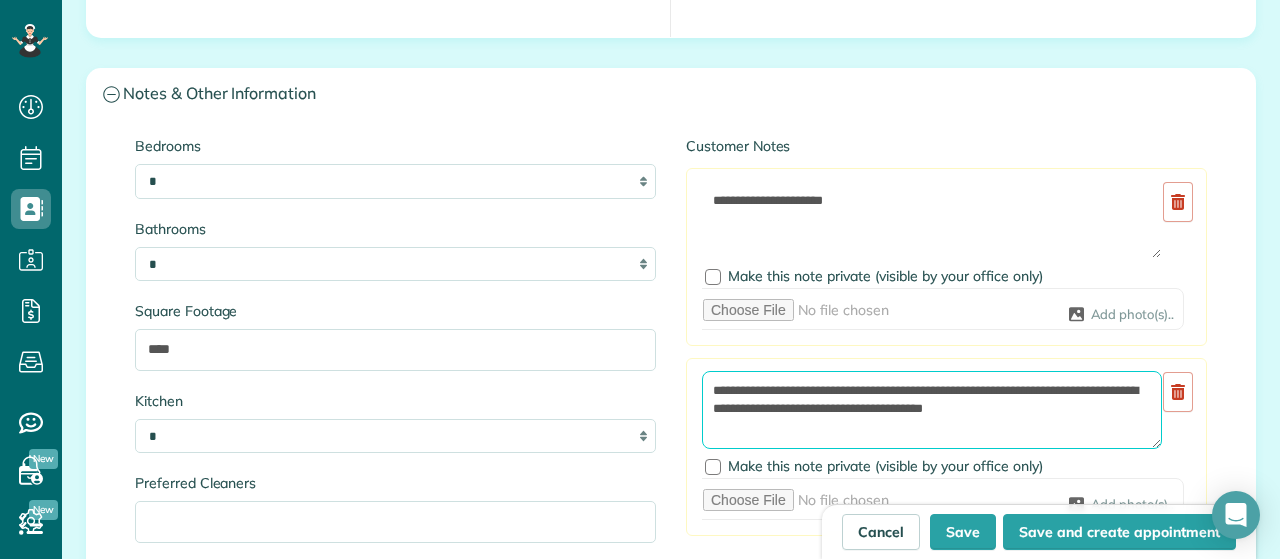 click on "**********" at bounding box center (932, 410) 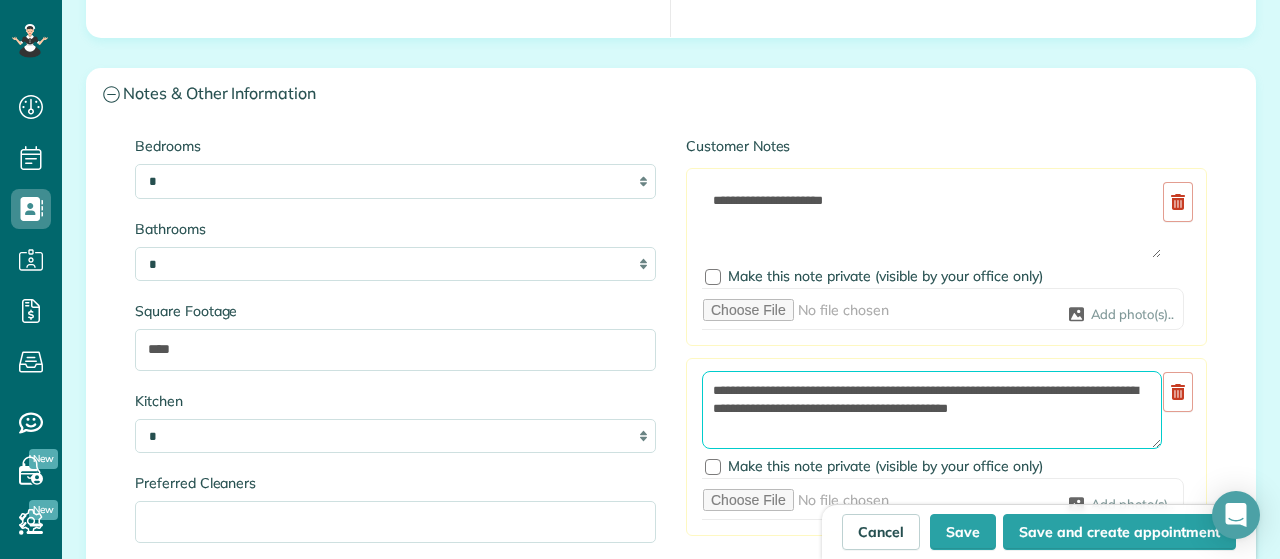 click on "**********" at bounding box center [932, 410] 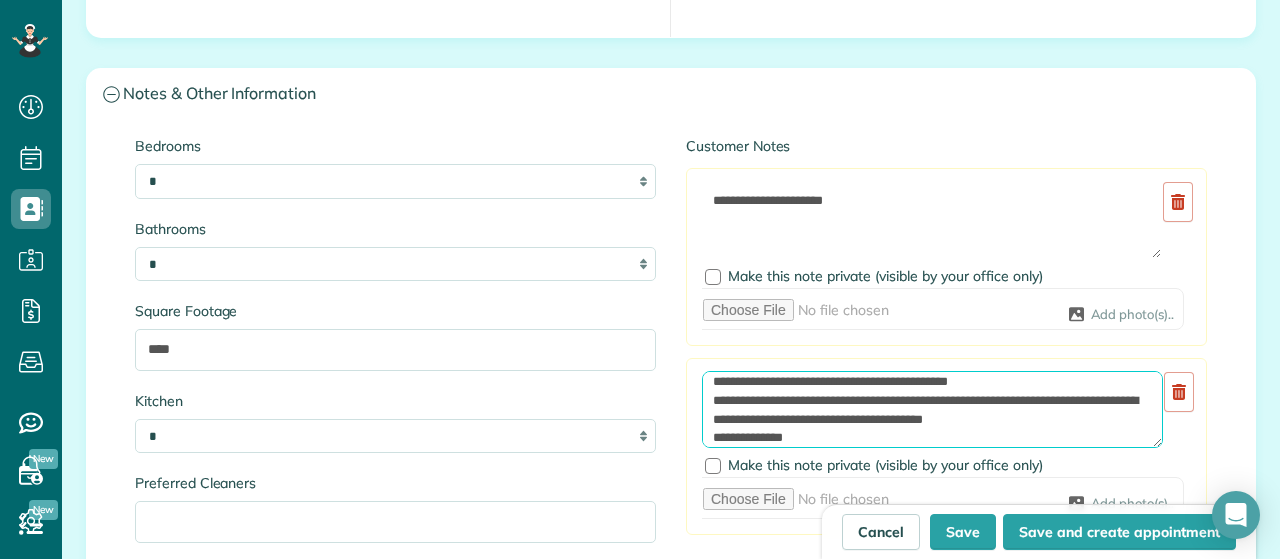 scroll, scrollTop: 37, scrollLeft: 0, axis: vertical 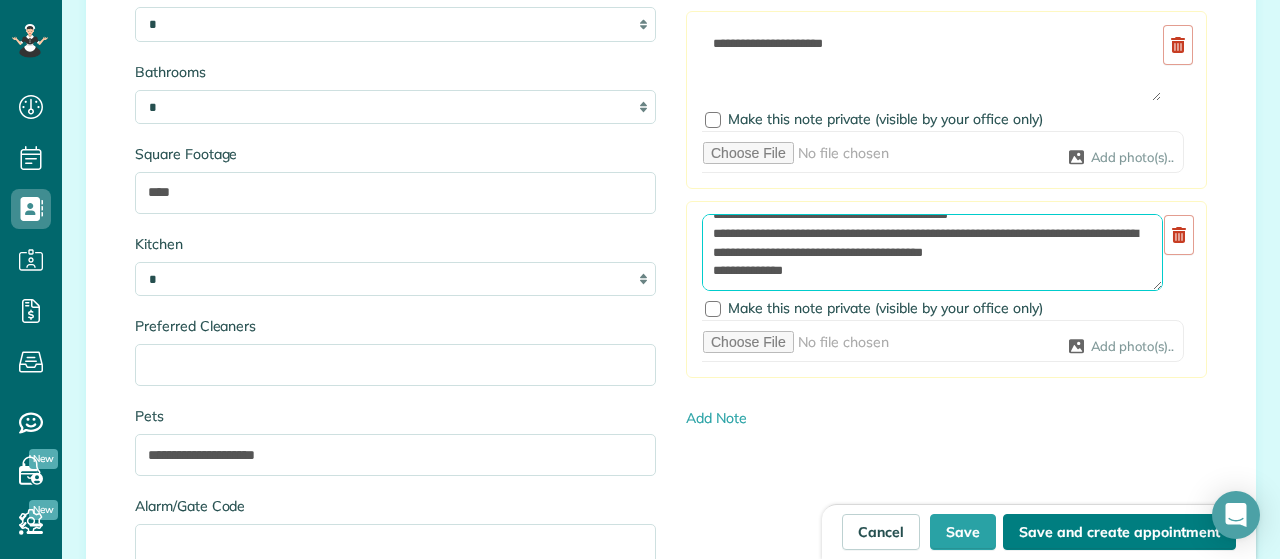 type on "**********" 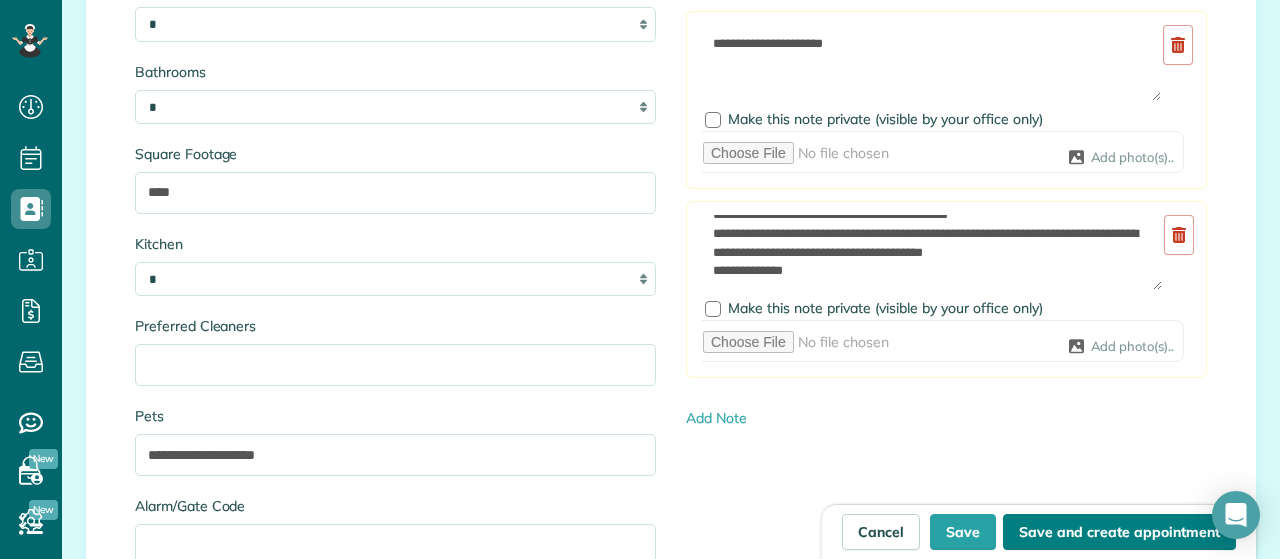 click on "Save and create appointment" at bounding box center (1119, 532) 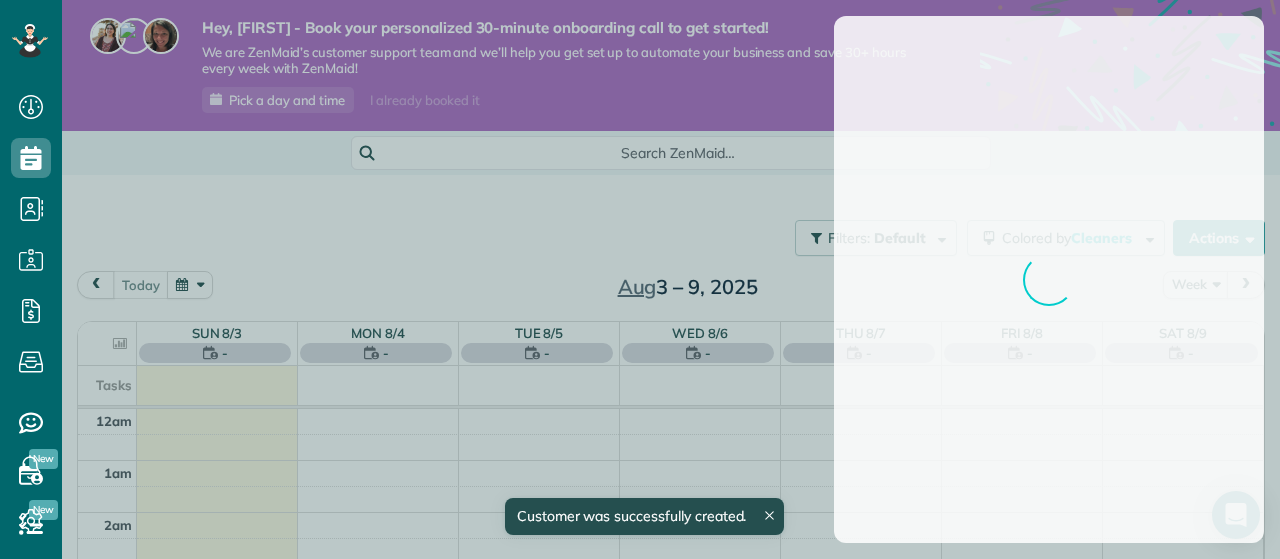scroll, scrollTop: 0, scrollLeft: 0, axis: both 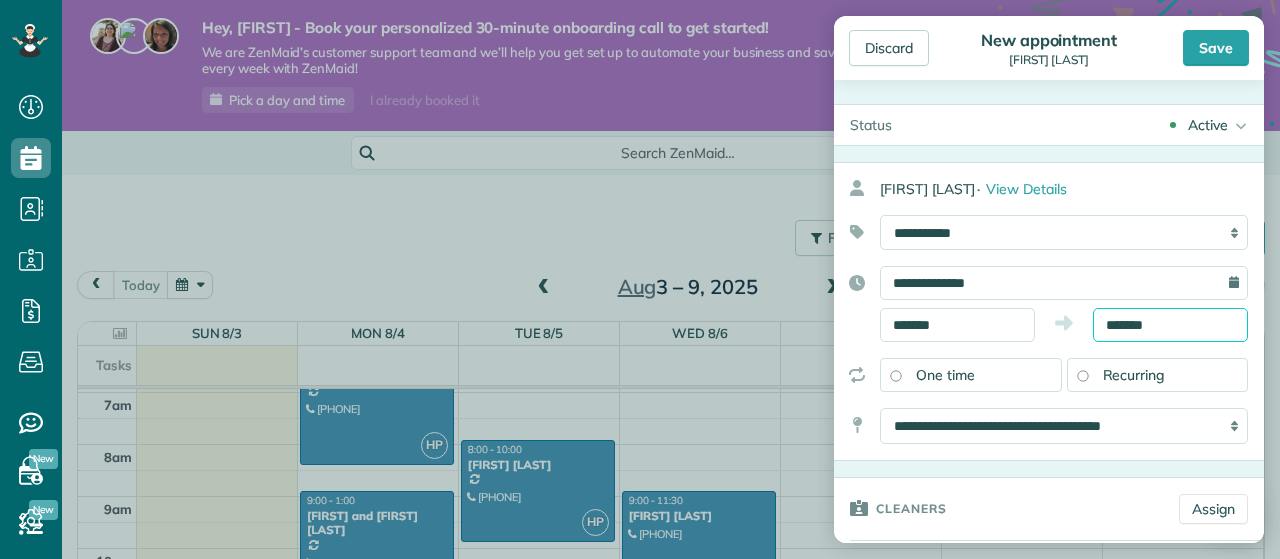 click on "*******" at bounding box center [1170, 325] 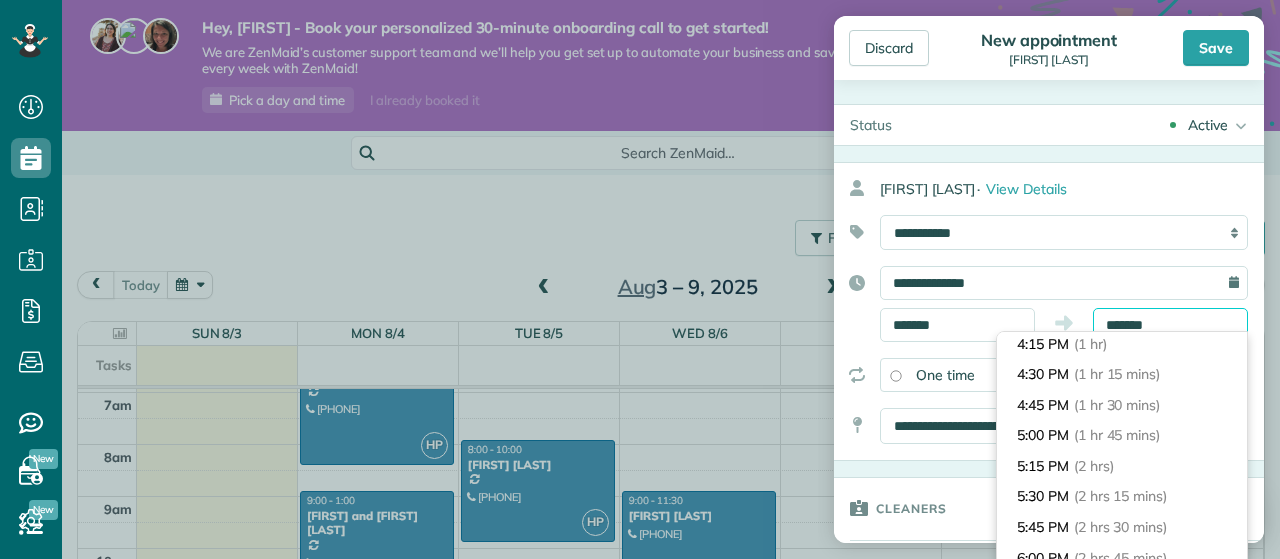 scroll, scrollTop: 155, scrollLeft: 0, axis: vertical 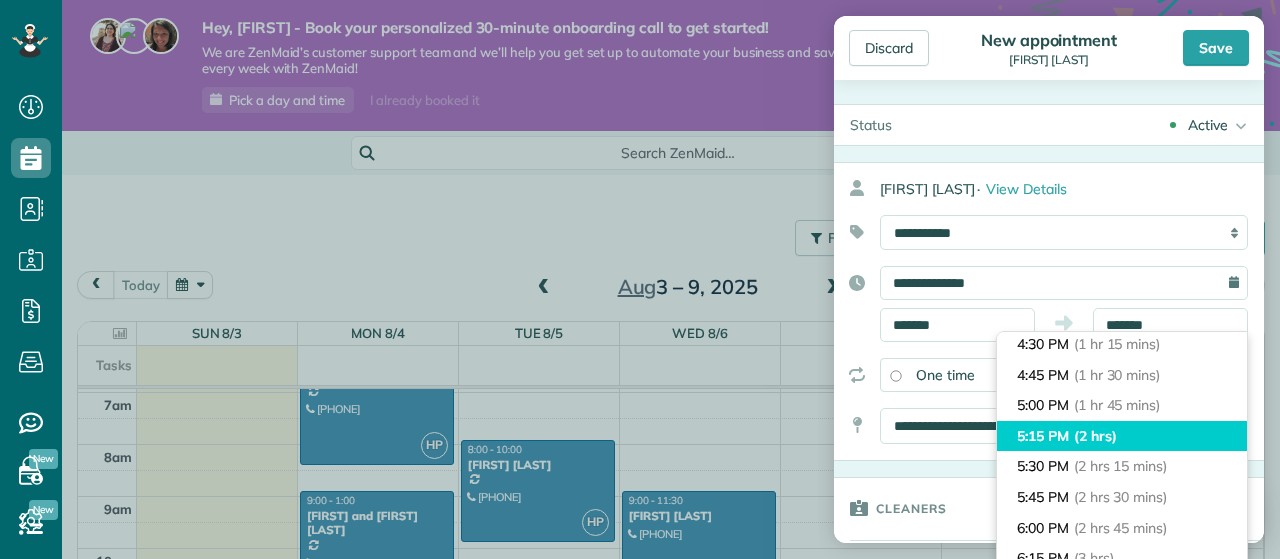 type on "*******" 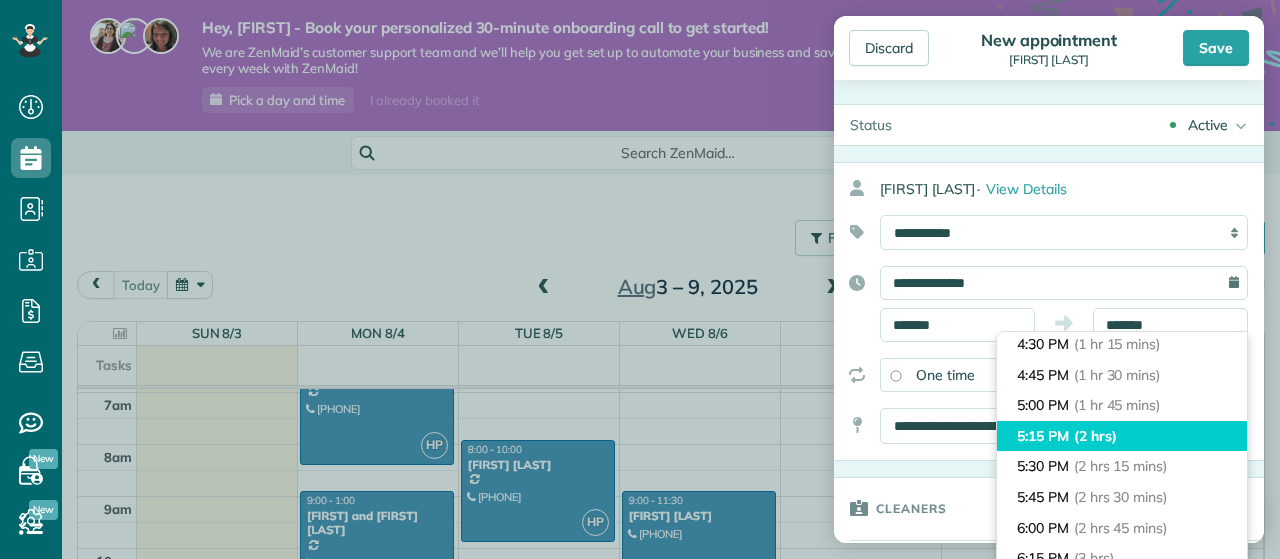 click on "5:15 PM  (2 hrs)" at bounding box center (1122, 436) 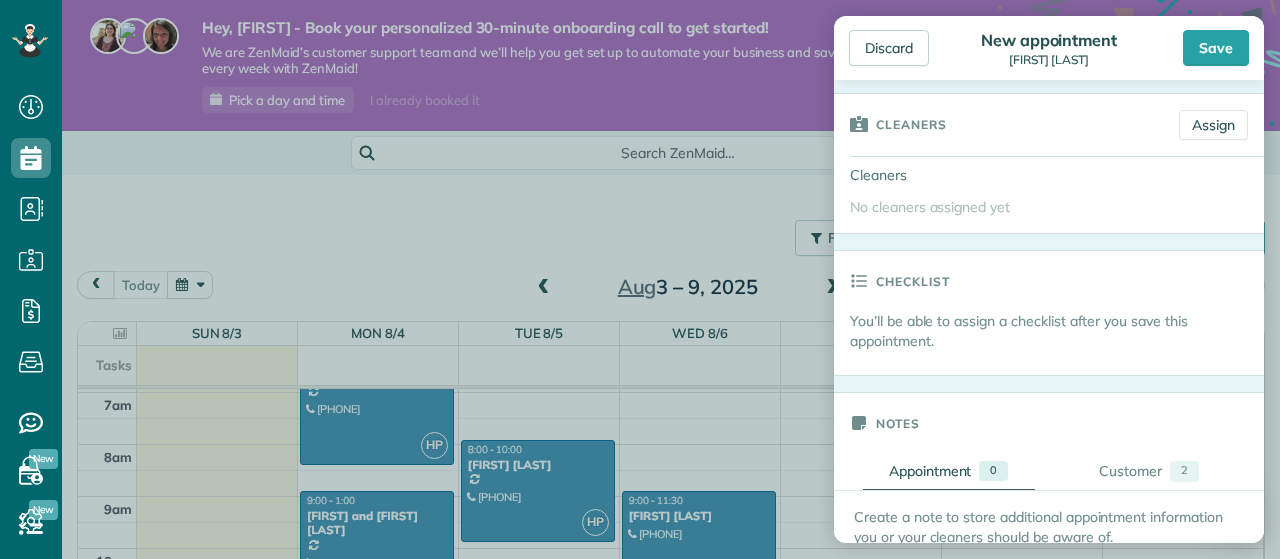 scroll, scrollTop: 288, scrollLeft: 0, axis: vertical 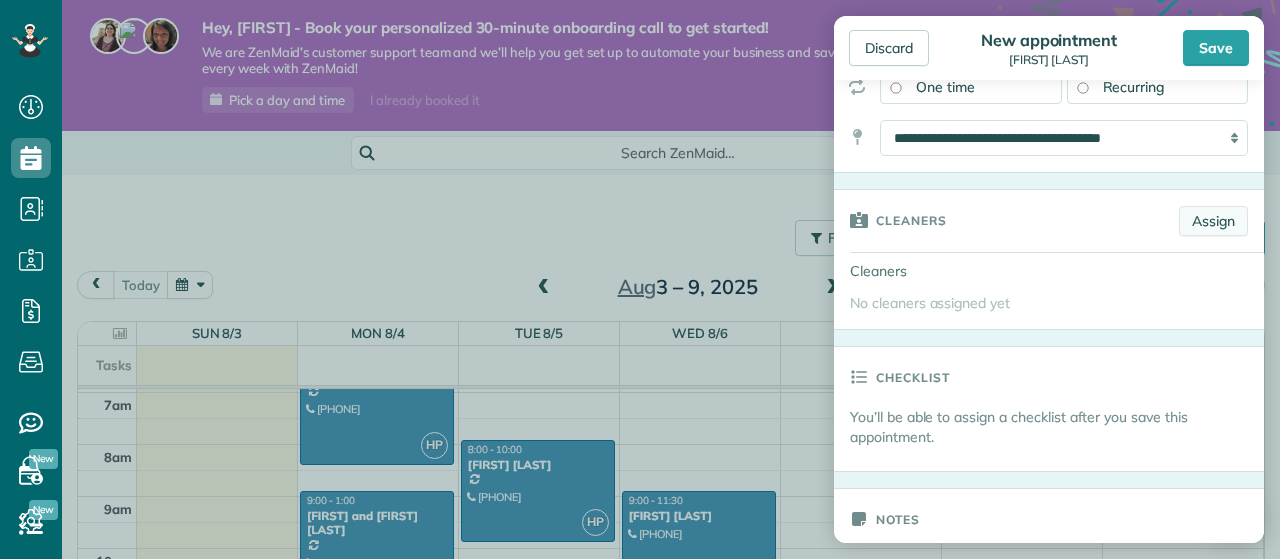 click on "Assign" at bounding box center (1213, 221) 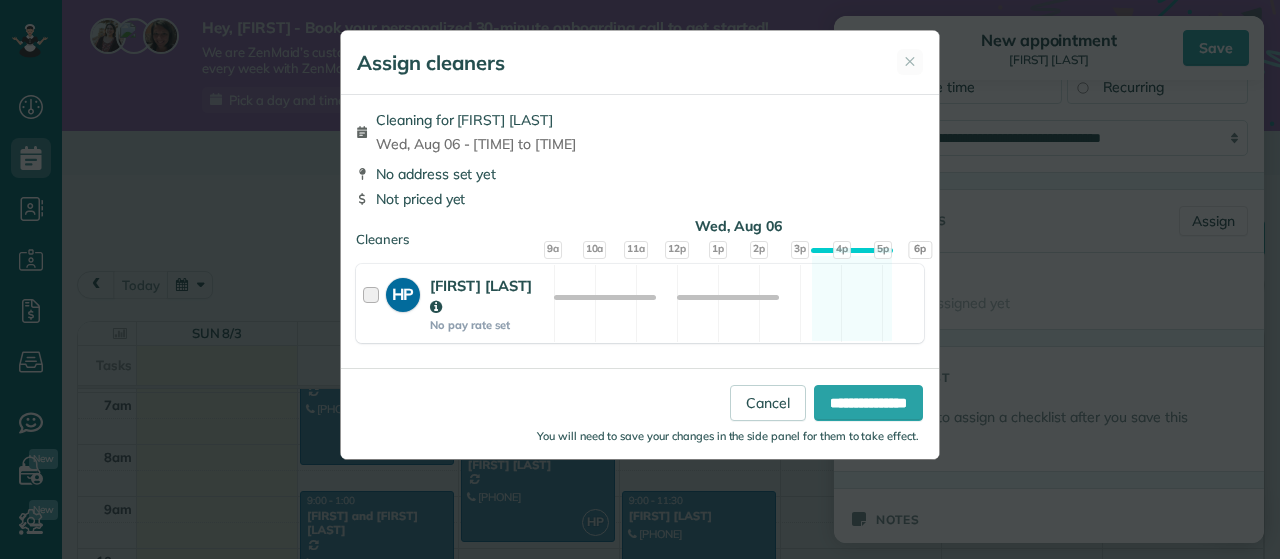 click on "Heather Pardon" at bounding box center (481, 296) 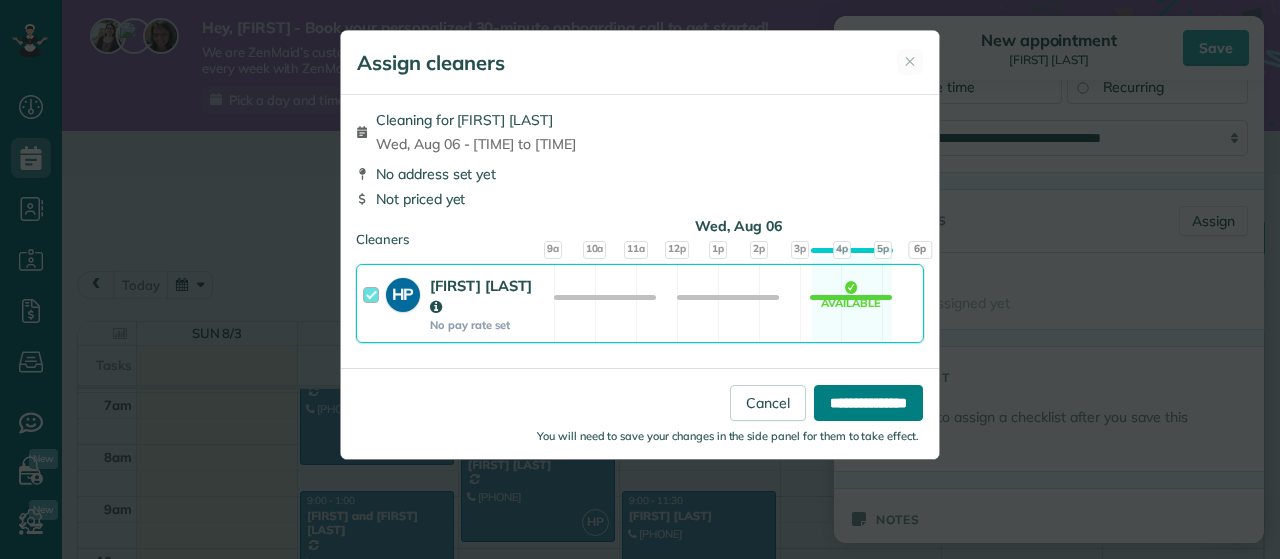 click on "**********" at bounding box center [868, 403] 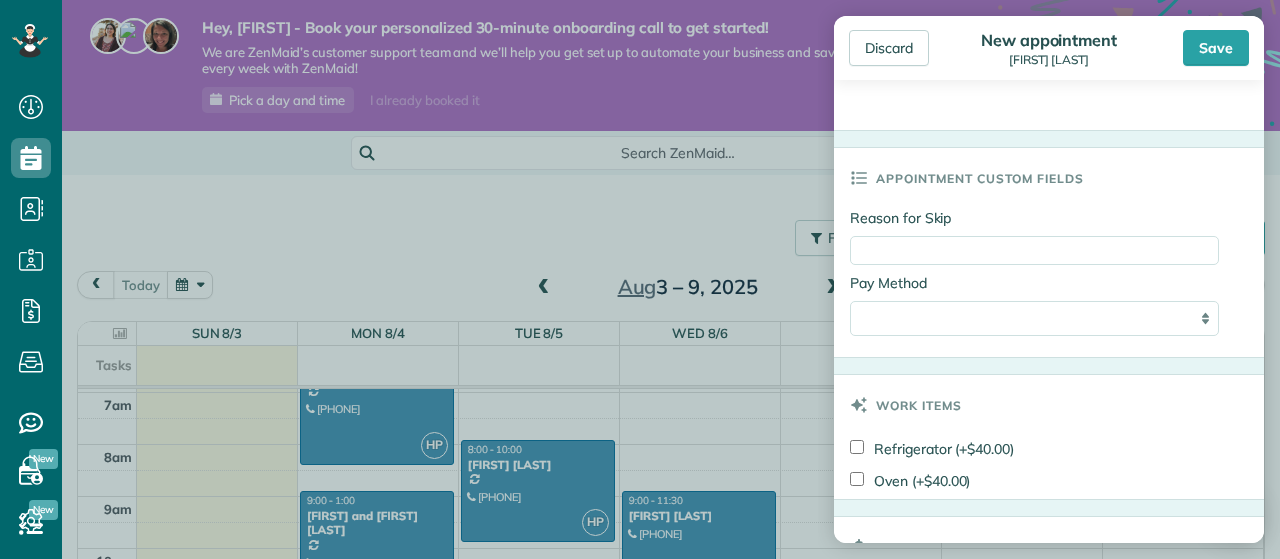 scroll, scrollTop: 964, scrollLeft: 0, axis: vertical 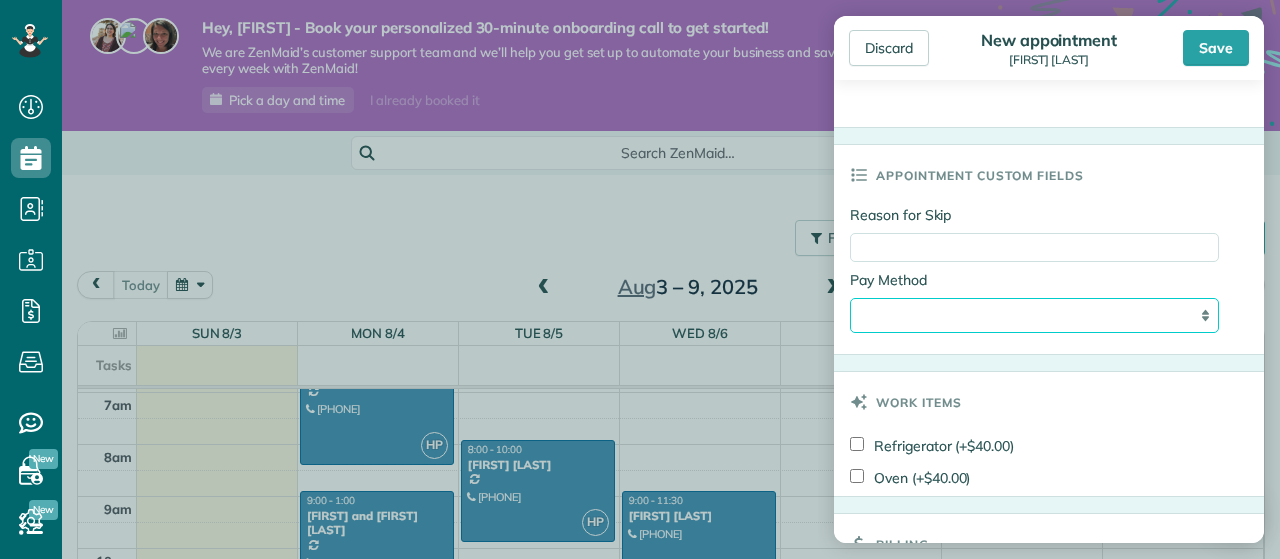 click on "**********" at bounding box center (1034, 315) 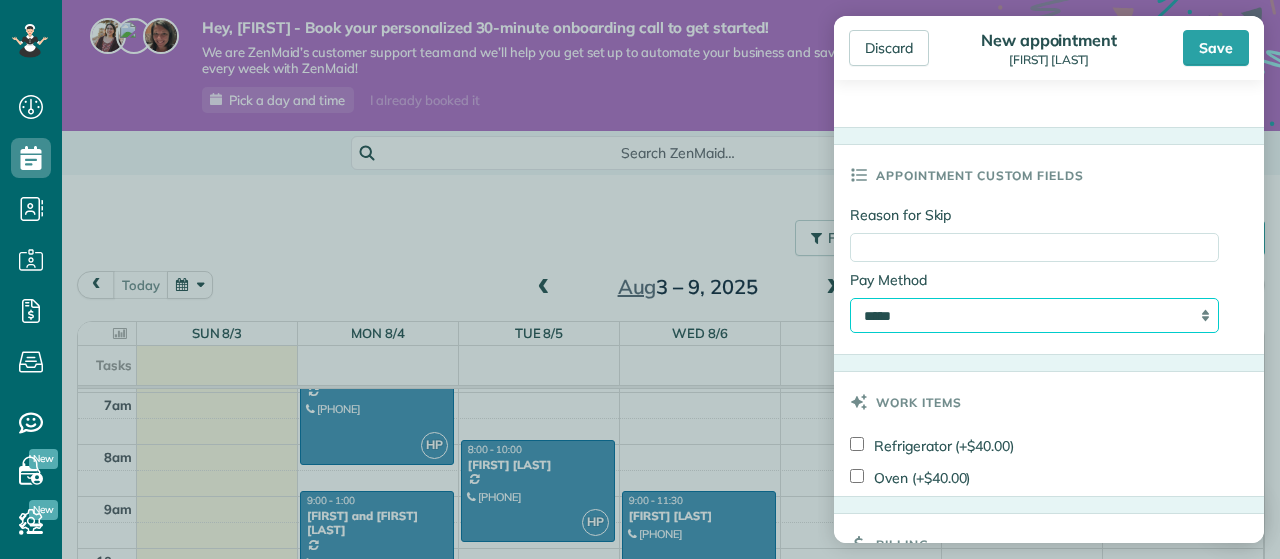click on "*****" at bounding box center [0, 0] 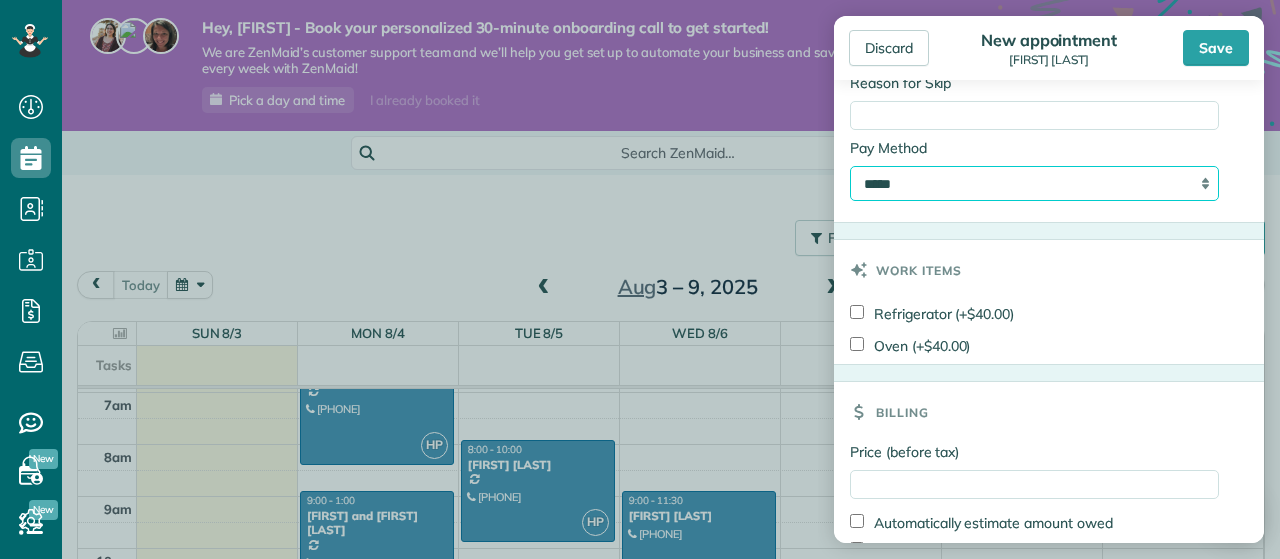 scroll, scrollTop: 1193, scrollLeft: 0, axis: vertical 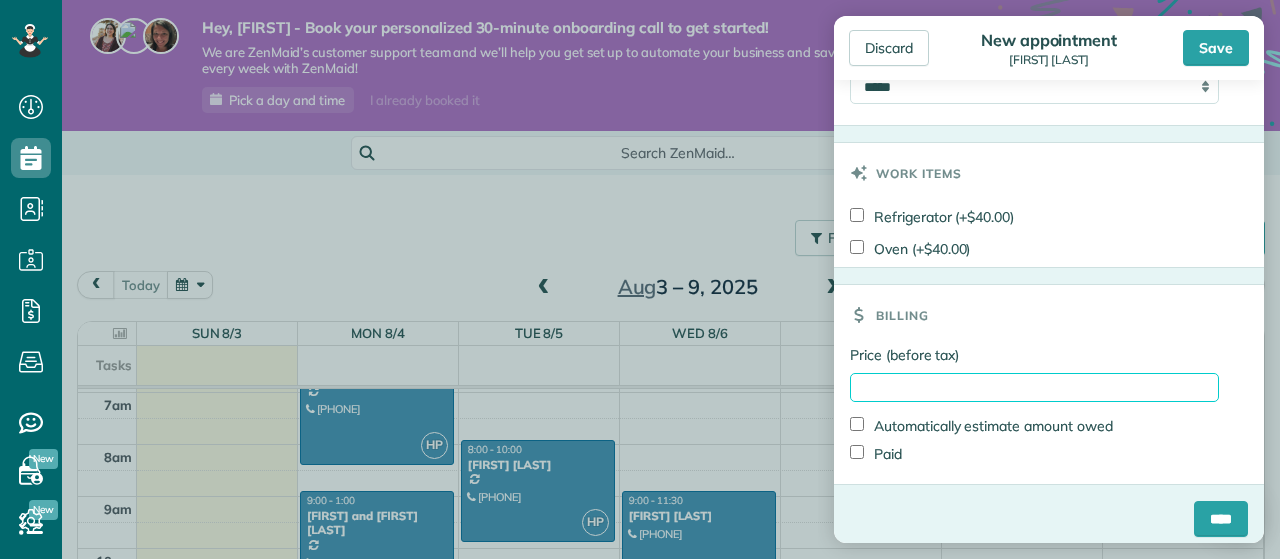 click on "Price (before tax)" at bounding box center (1034, 387) 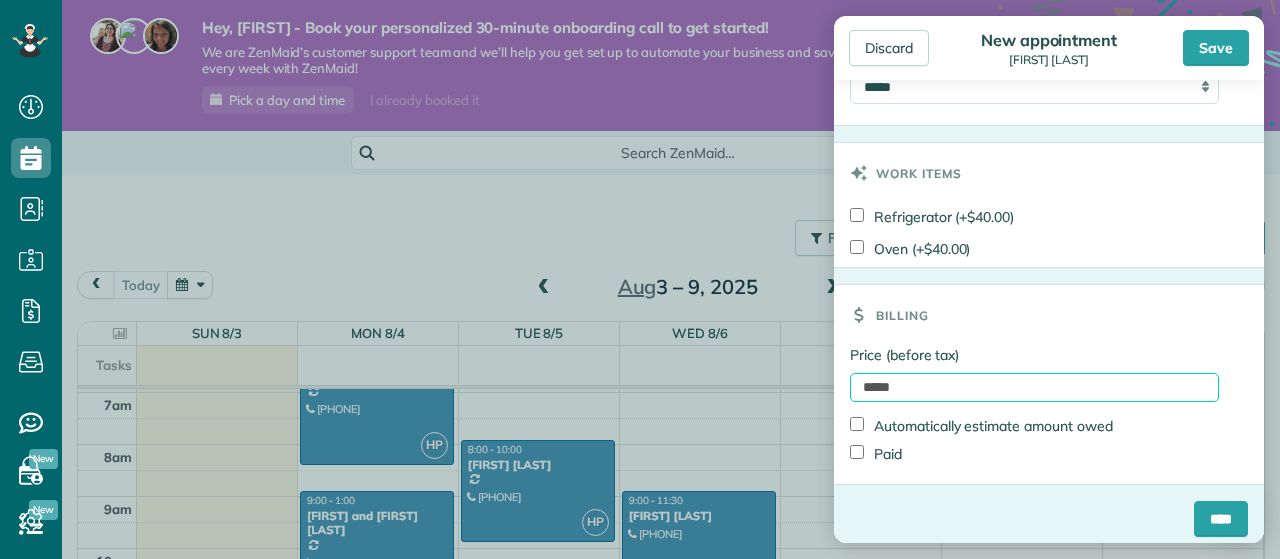 scroll, scrollTop: 1207, scrollLeft: 0, axis: vertical 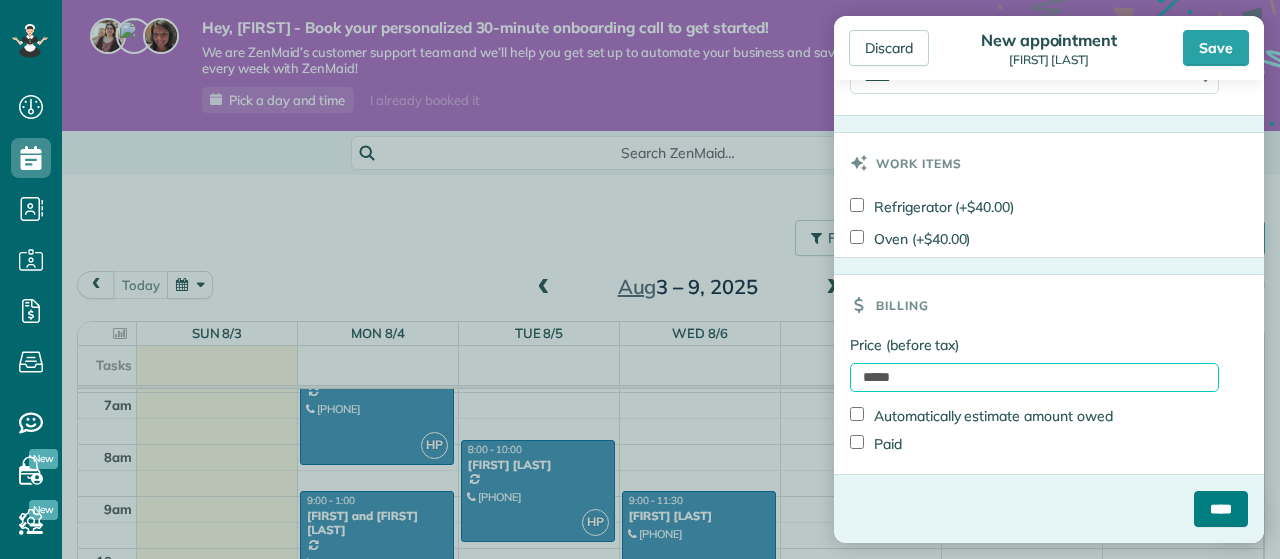 type on "*****" 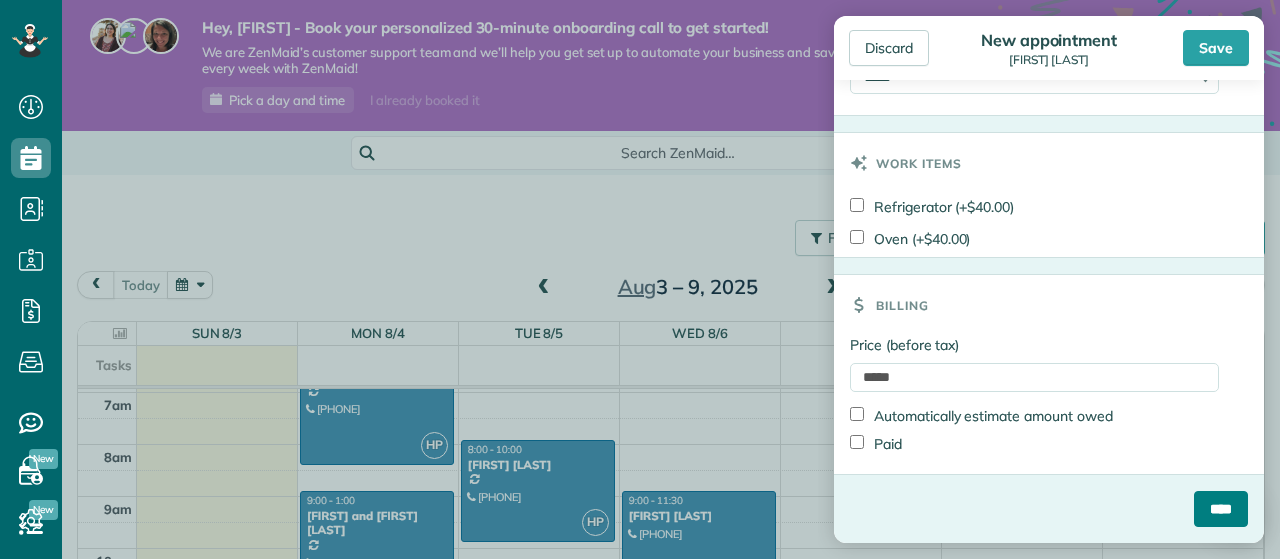 click on "****" at bounding box center [1221, 509] 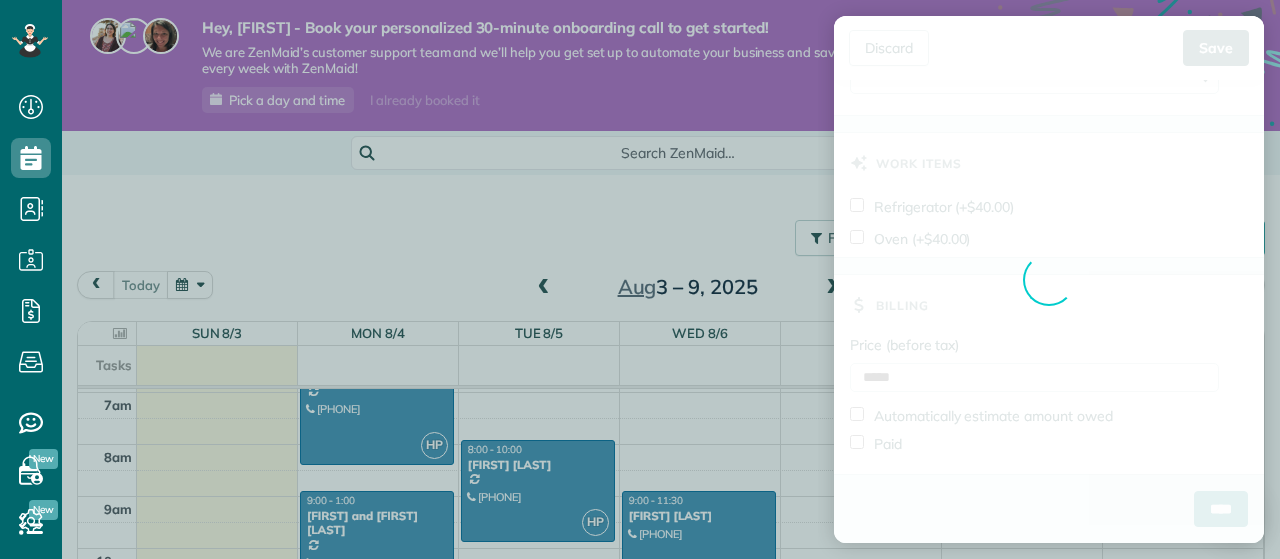 scroll, scrollTop: 1207, scrollLeft: 0, axis: vertical 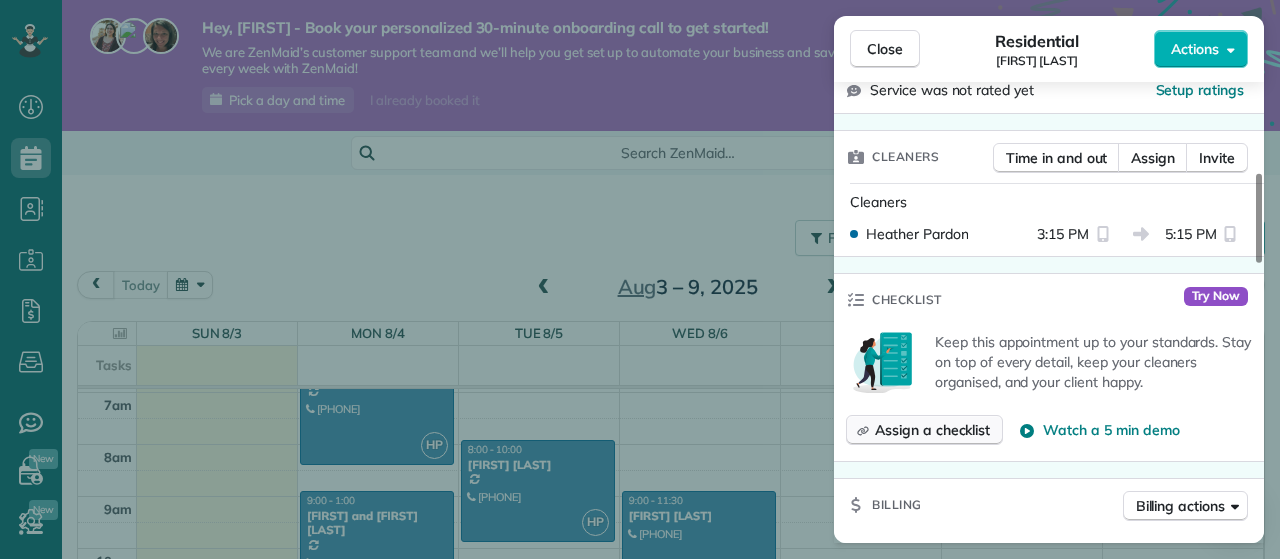 click on "Assign a checklist" at bounding box center [932, 430] 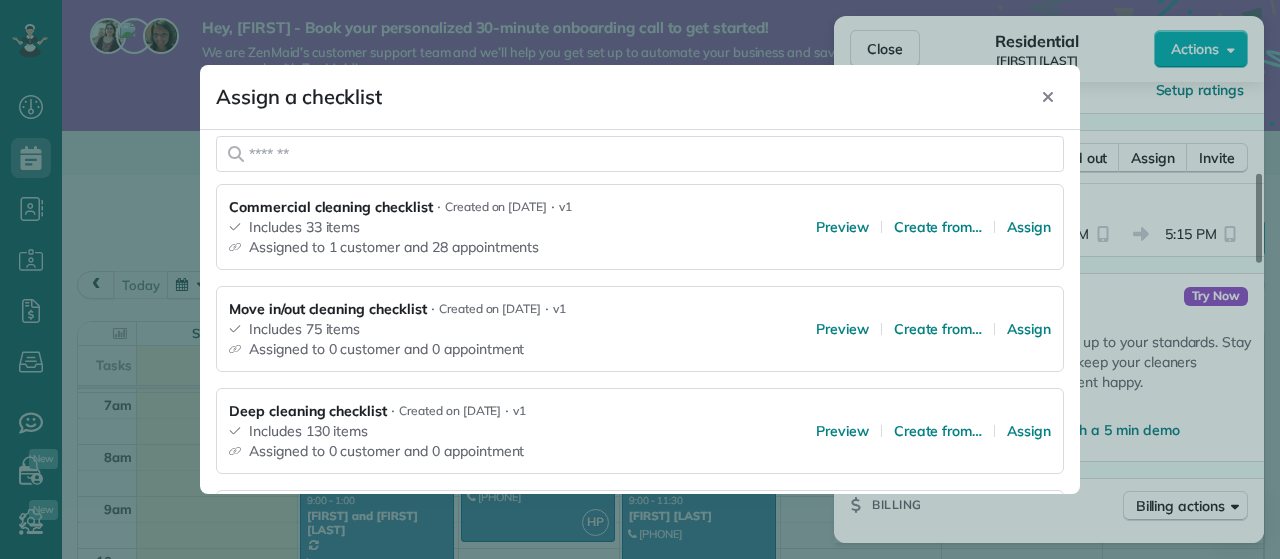 scroll, scrollTop: 390, scrollLeft: 0, axis: vertical 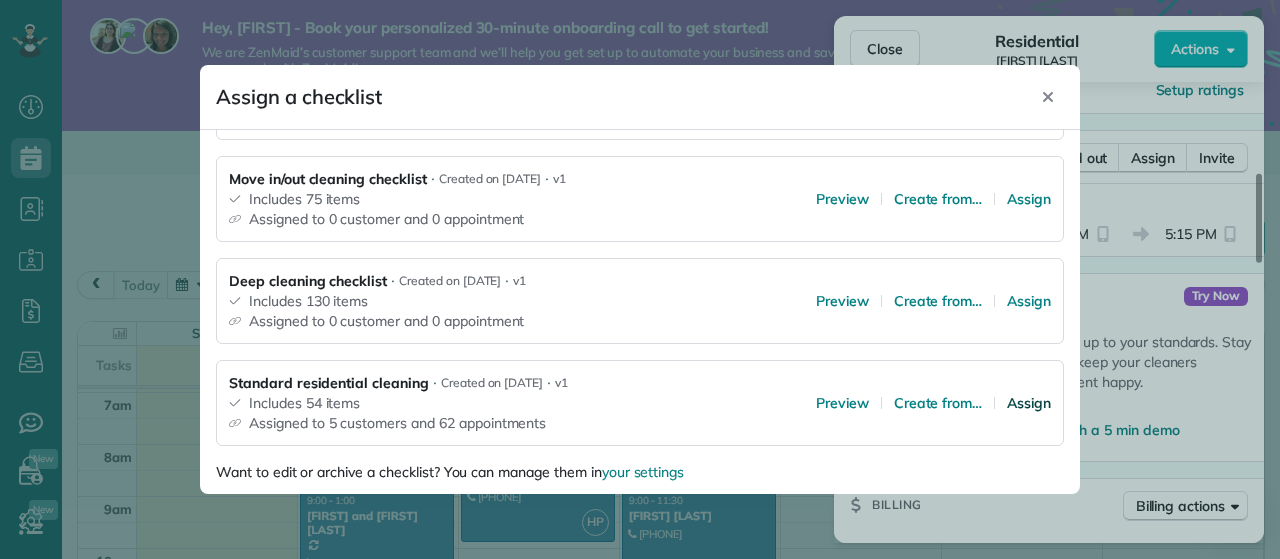 click on "Assign" at bounding box center [1029, 403] 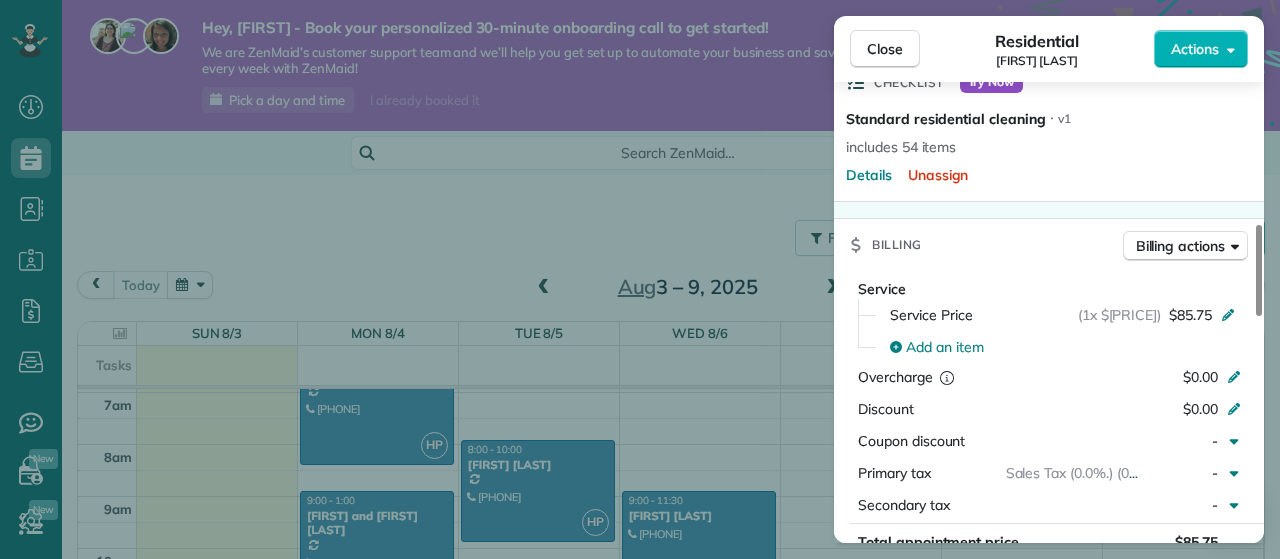 scroll, scrollTop: 714, scrollLeft: 0, axis: vertical 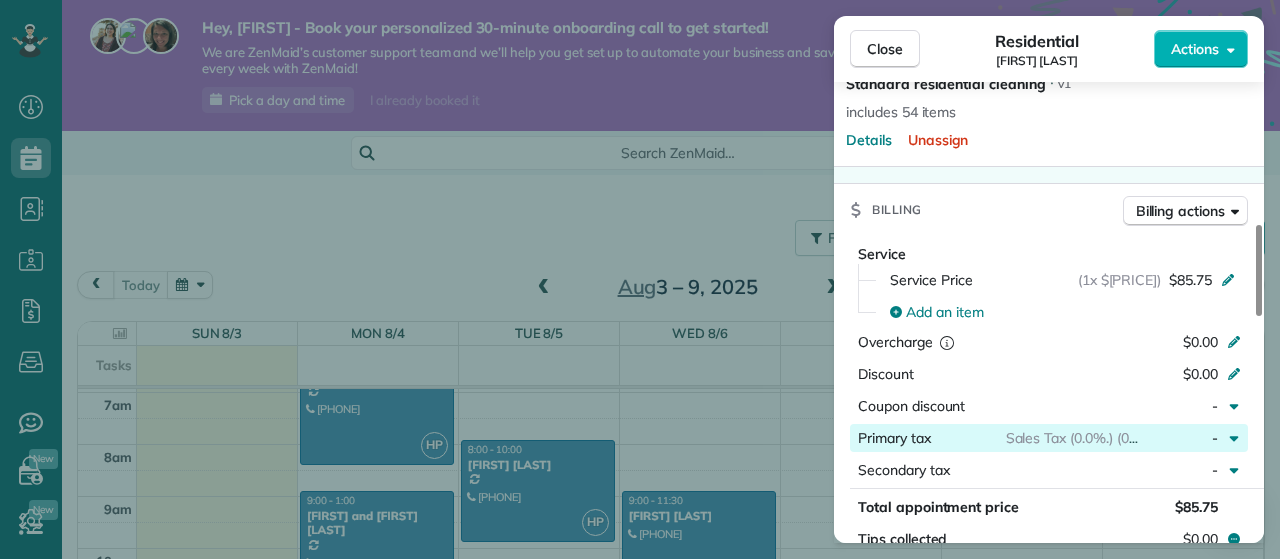 click 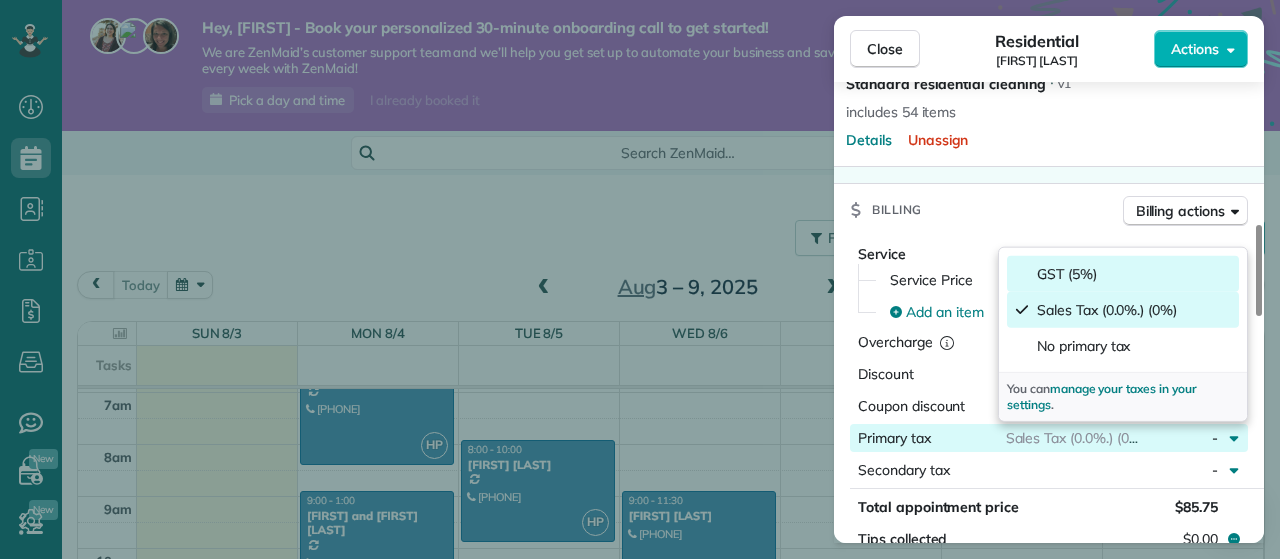 click on "GST (5%)" at bounding box center (1123, 274) 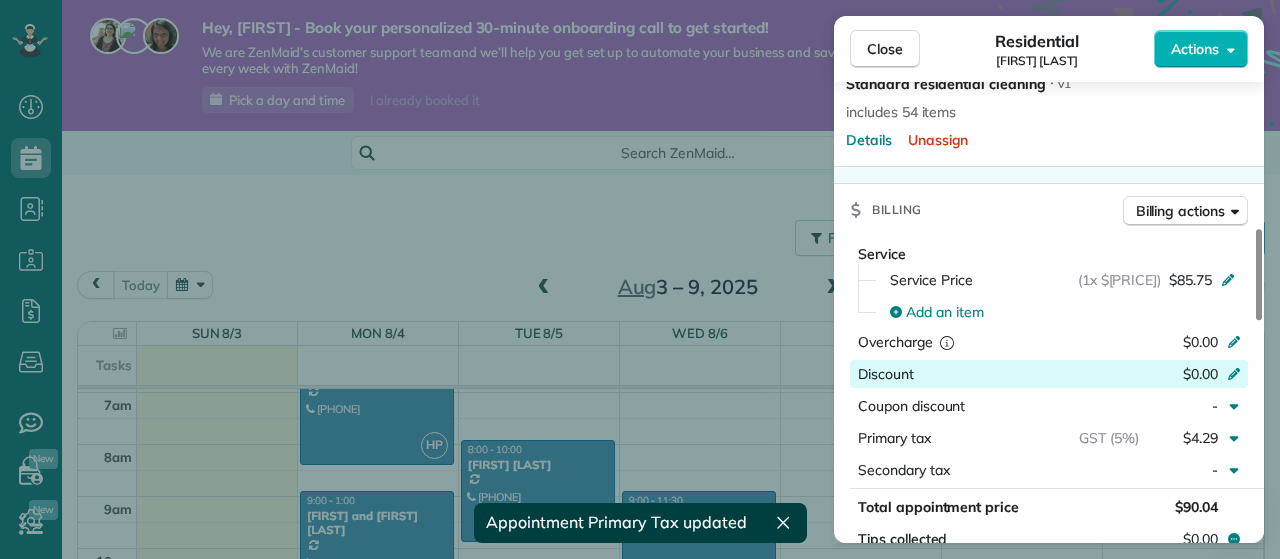 scroll, scrollTop: 835, scrollLeft: 0, axis: vertical 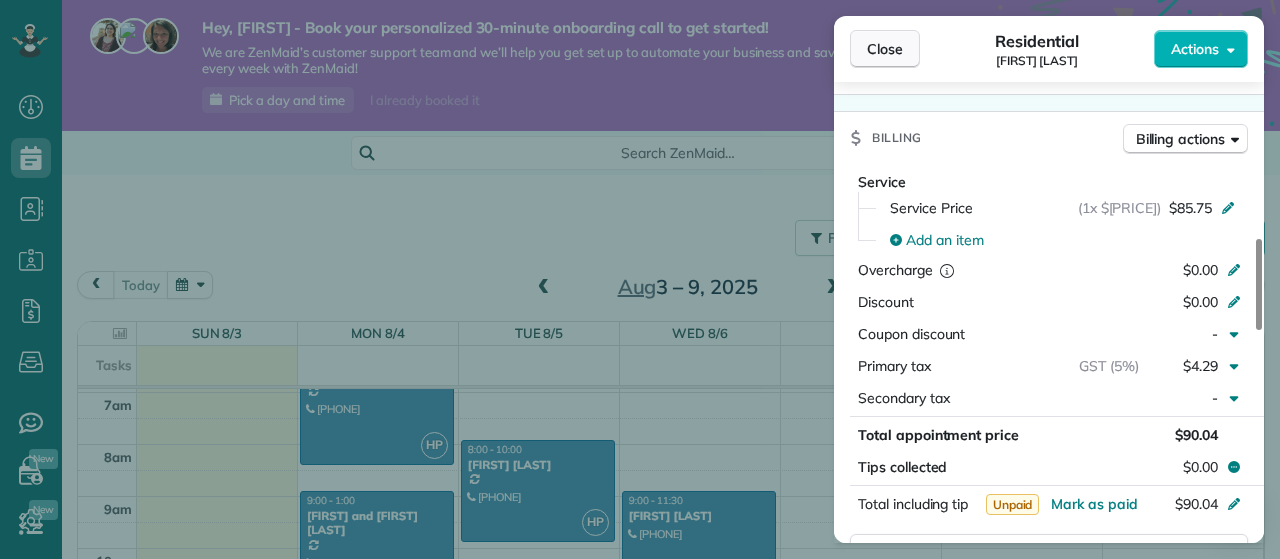 click on "Close" at bounding box center (885, 49) 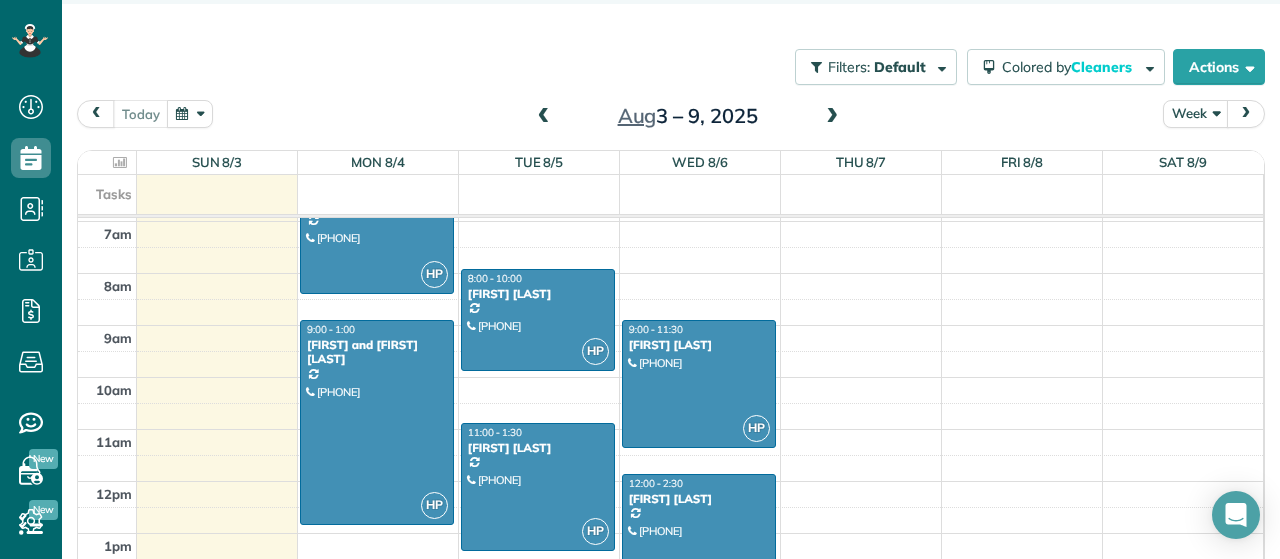 scroll, scrollTop: 186, scrollLeft: 0, axis: vertical 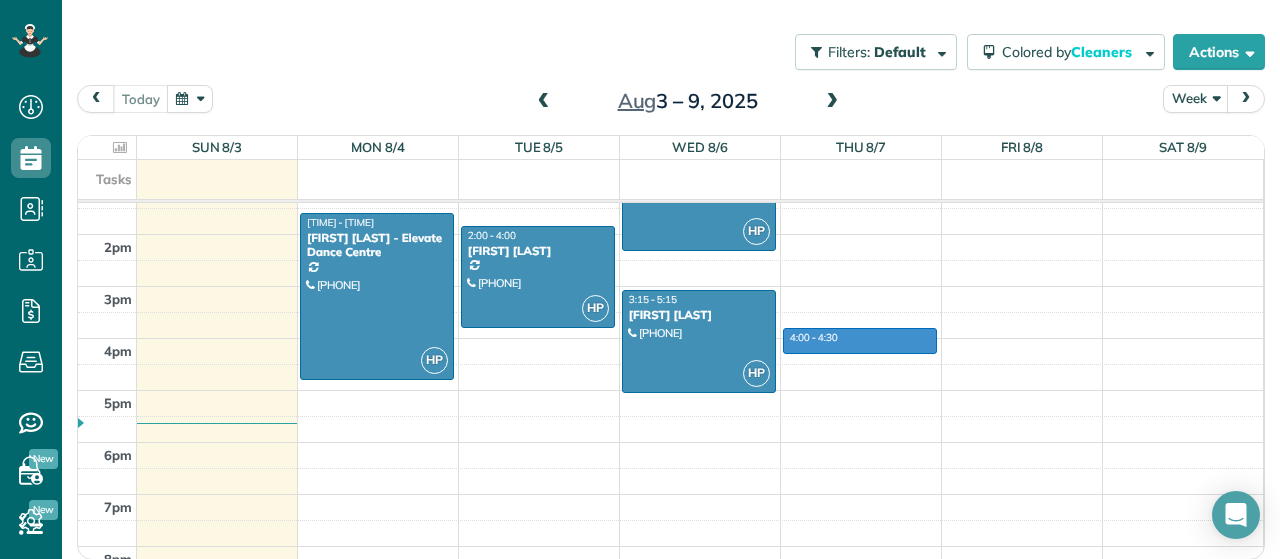 click on "12am 1am 2am 3am 4am 5am 6am 7am 8am 9am 10am 11am 12pm 1pm 2pm 3pm 4pm 5pm 6pm 7pm 8pm 9pm 10pm 11pm HP 6:00 - 8:30 Lina Lewis - Elevate Dance Centre (250) 391-9222 131 Presley Place Victoria, BC V9B 0S4 HP 9:00 - 1:00 Kathryn and Alvin Deo (250) 885-6409 30 De Goutiere Place Victoria (View Royal), BC V9B 0H3 HP 1:45 - 5:00 Lina Lewis - Elevate Dance Centre (250) 391-9222 2524 Legacy Ridge Langford, BC V9B 0A1 HP 8:00 - 10:00 Christine Nielsen (778) 228-7807 2535 Queenswood Drive Victoria, BC V8N 1X5 HP 11:00 - 1:30 Evelyn Battell (250) 381-1824 1157 Fairfield Road Victoria, BC V8V 3A9 HP 2:00 - 4:00 Sally Ross (778) 350-1035 107 Moss St Victoria, BC V8V 4M2 HP 9:00 - 11:30 Rebecca Wilkinson (250) 896-9756 2012 Skyline Cres Saanichton, BC V8M 1M6 HP 12:00 - 2:30 Thelma McCumber (250) 704-9284 592 Cromar Road North Saanich, BC V8L 5M5 HP 3:15 - 5:15 Joy Weismiller (250) 686-5568 4671 West Saanich Road Saanich, BC V8Z 3G8 4:00 - 4:30" at bounding box center (670, 130) 